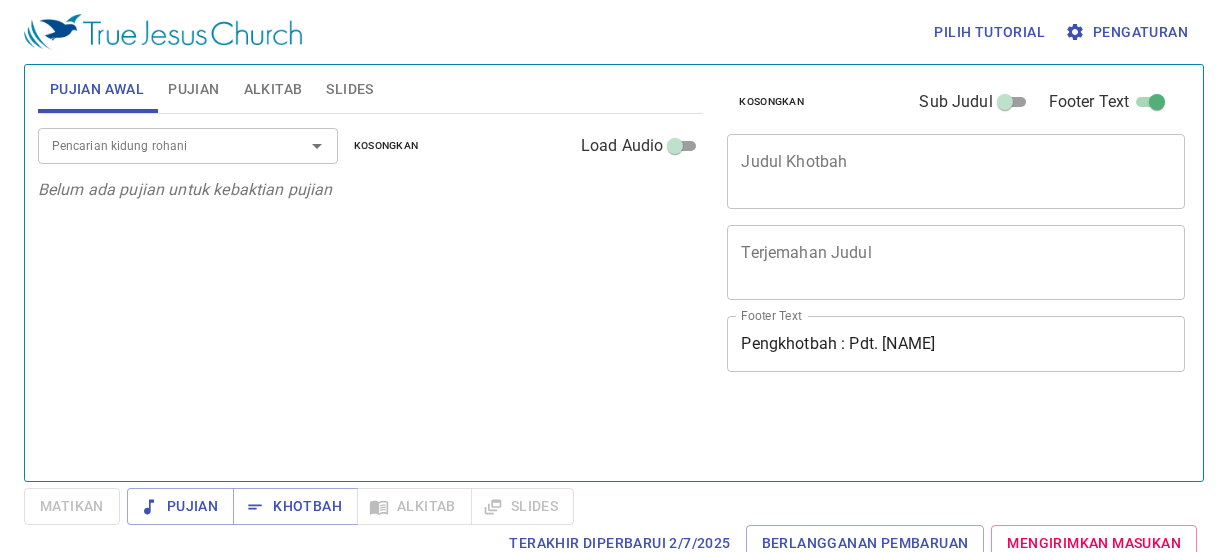scroll, scrollTop: 0, scrollLeft: 0, axis: both 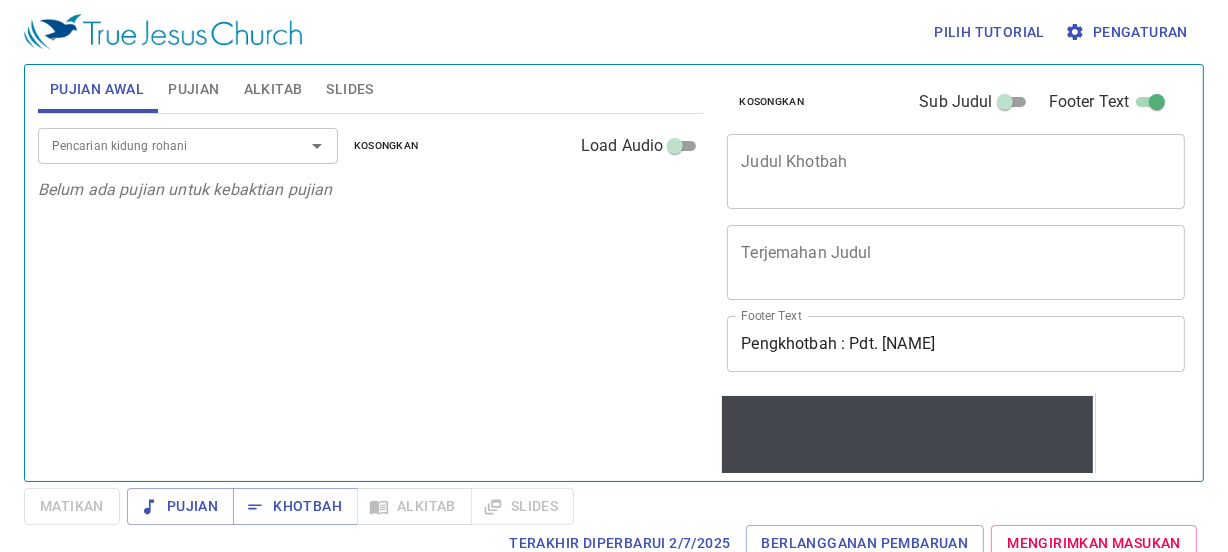 click at bounding box center (303, 146) 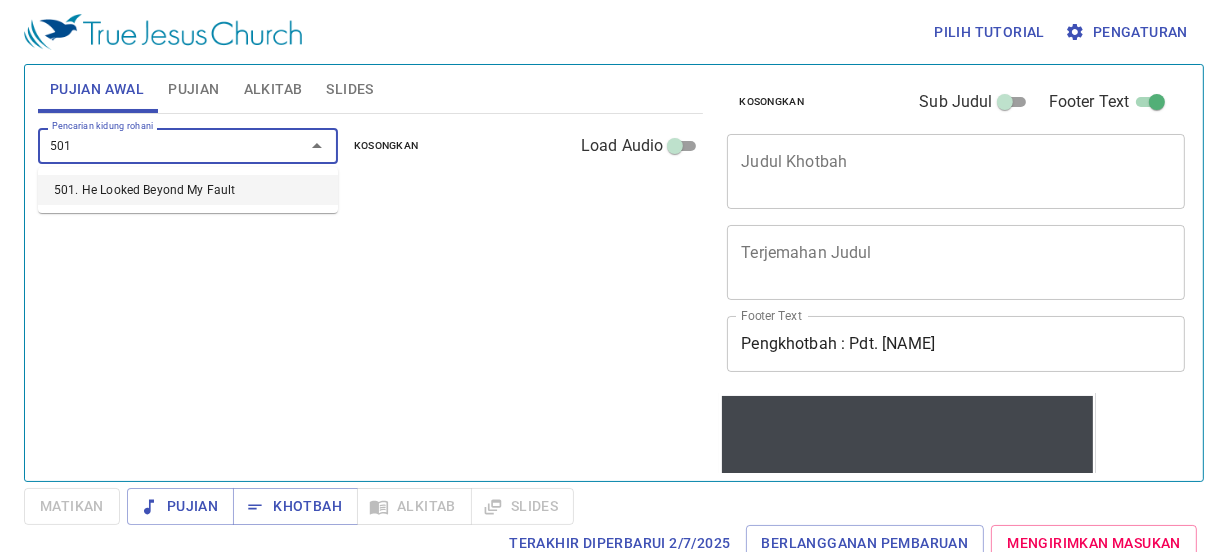 type on "501. He Looked Beyond My Fault" 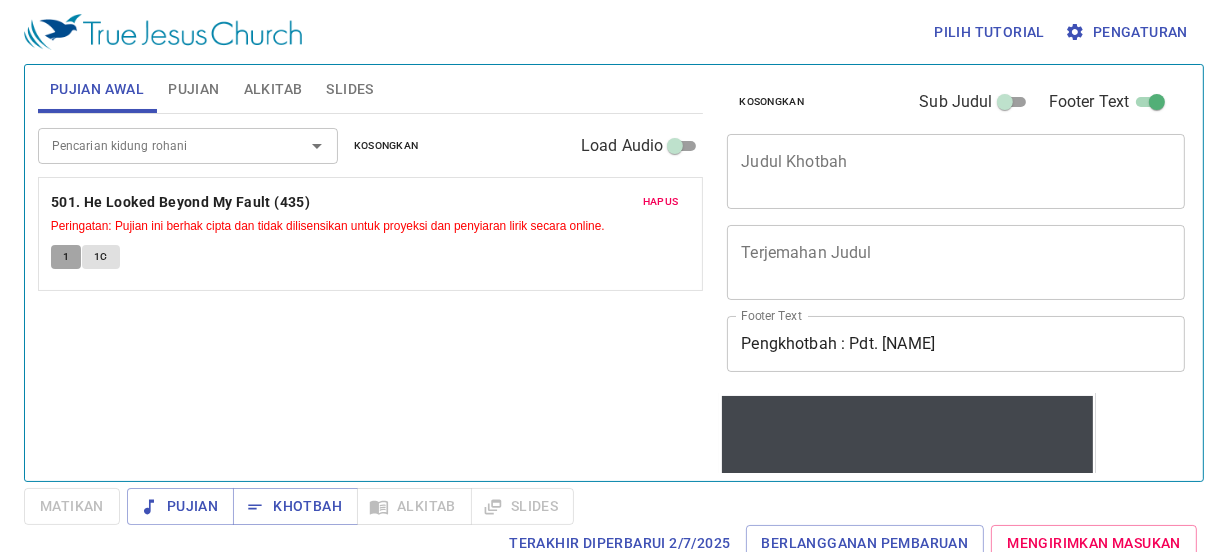 click on "1" at bounding box center (66, 257) 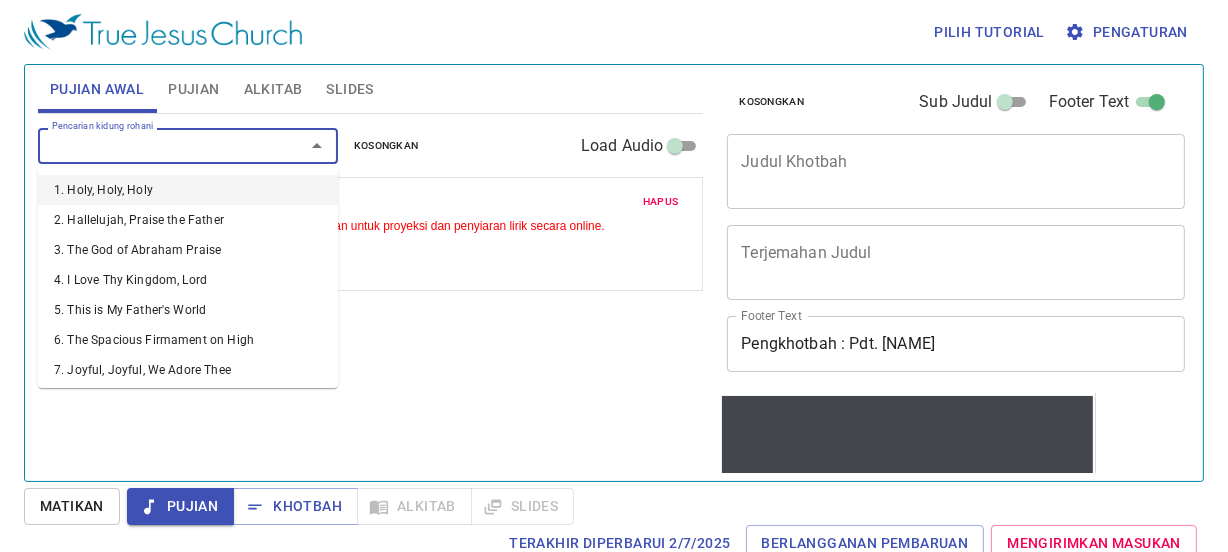 click on "Pencarian kidung rohani" at bounding box center (158, 145) 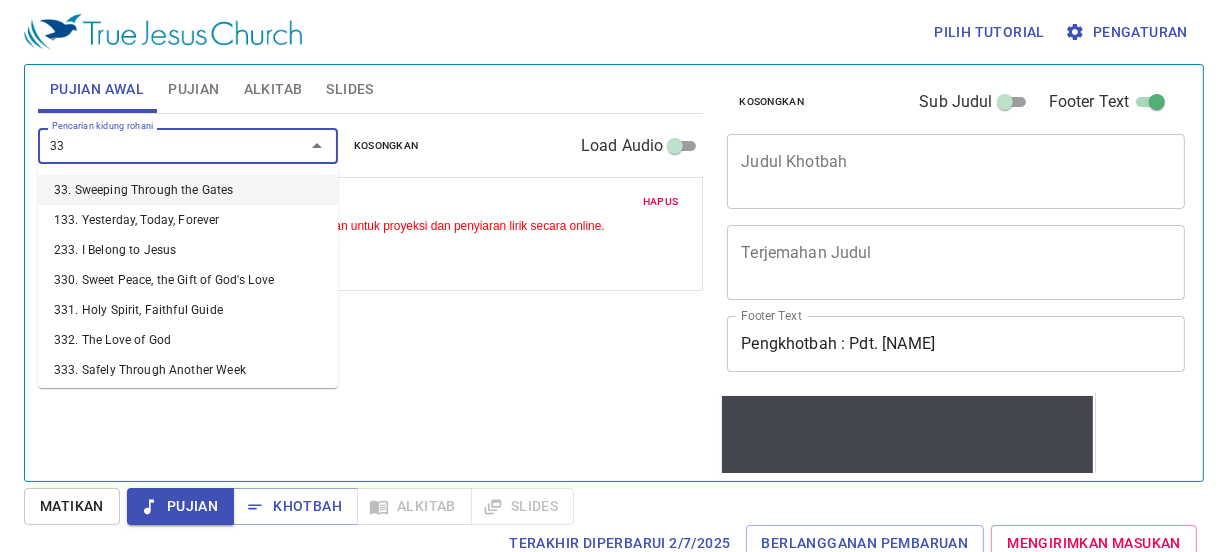 type on "337" 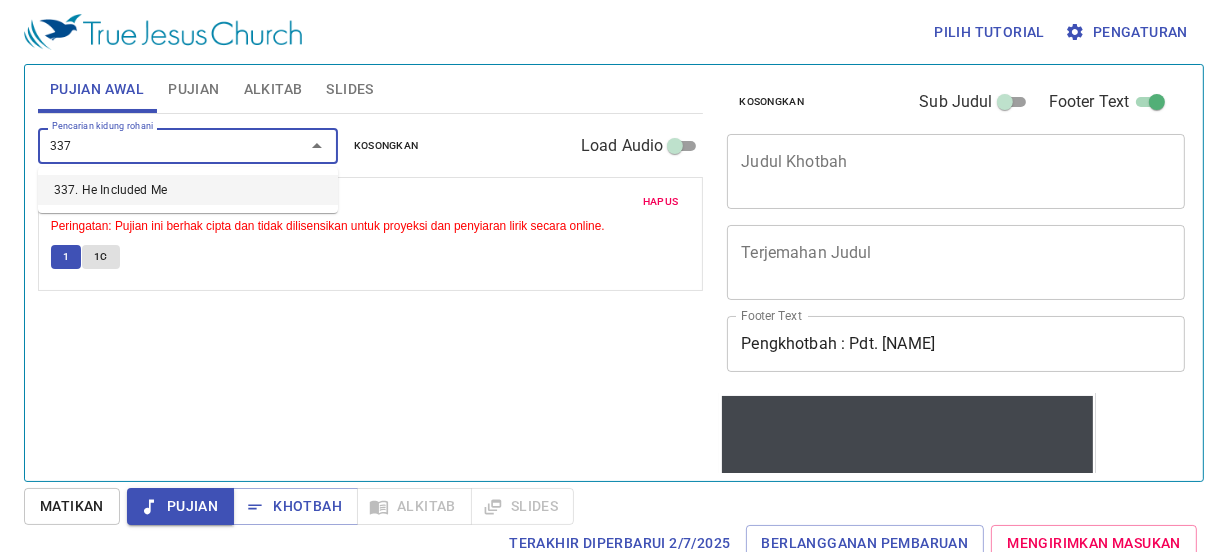 type 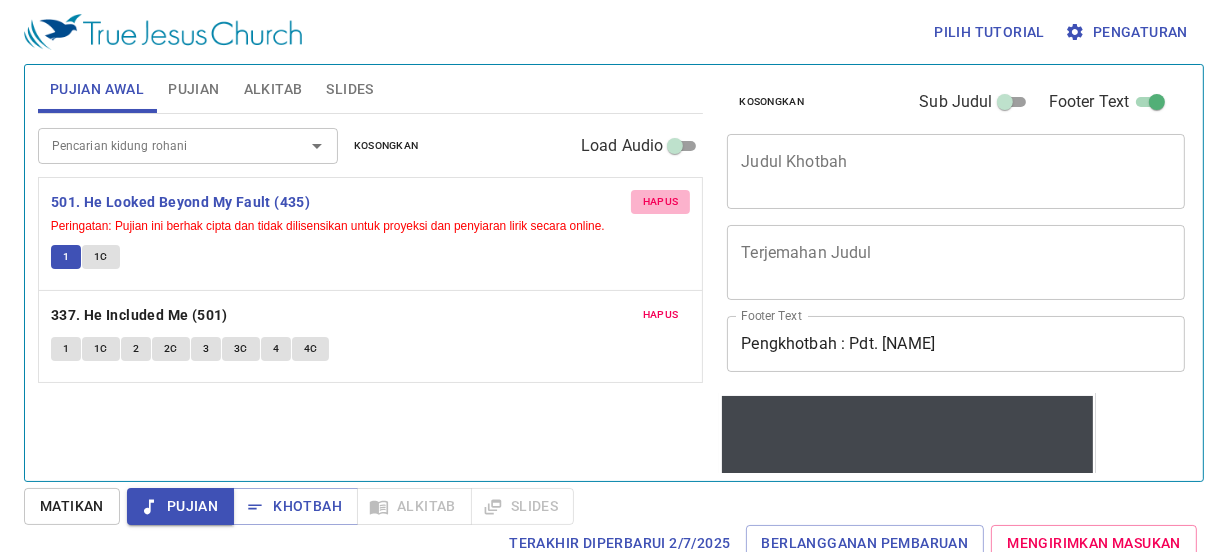 click on "Hapus" at bounding box center (661, 202) 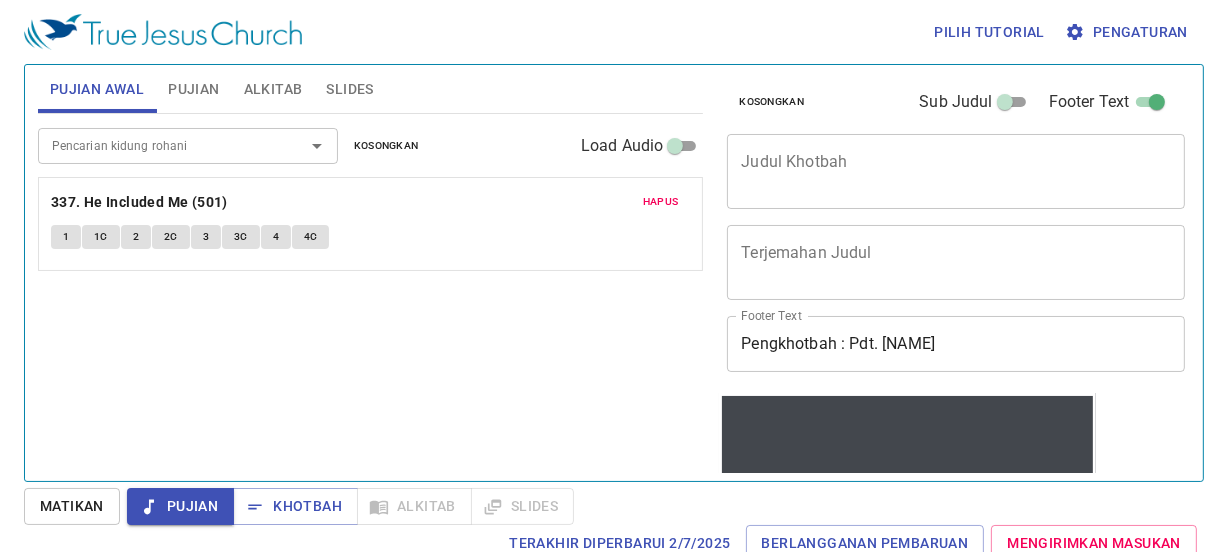 click on "1" at bounding box center [66, 237] 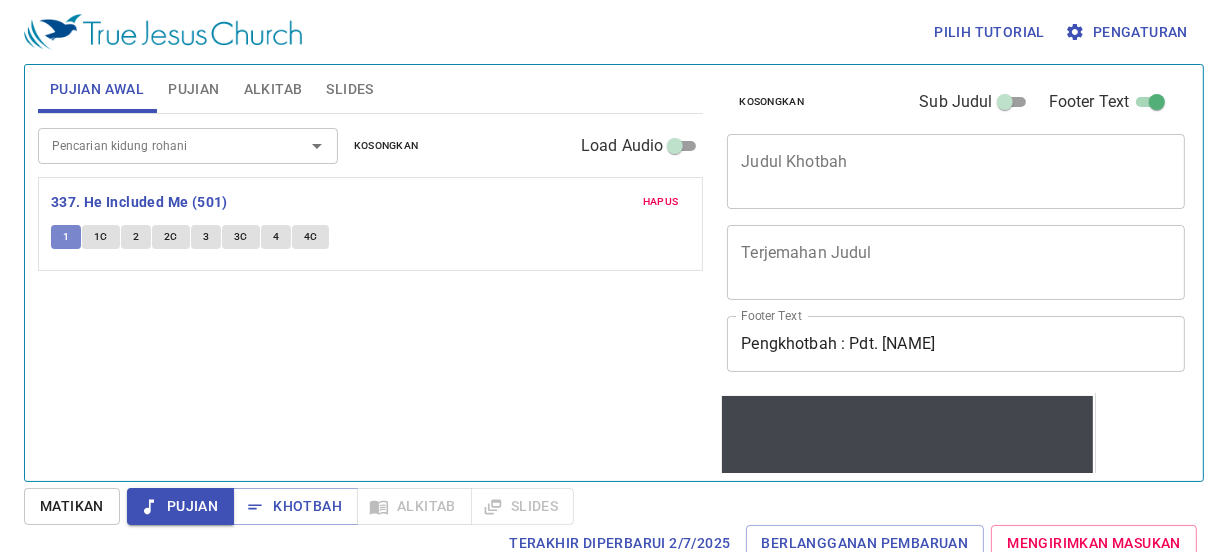 click on "1" at bounding box center (66, 237) 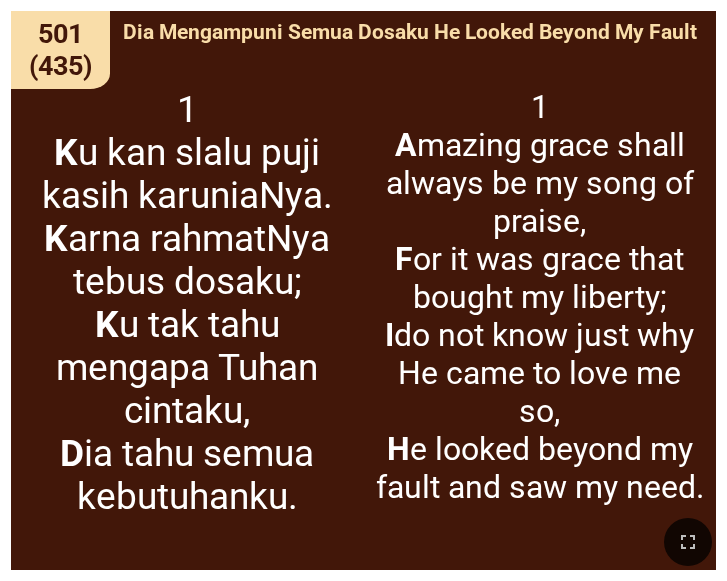 scroll, scrollTop: 0, scrollLeft: 0, axis: both 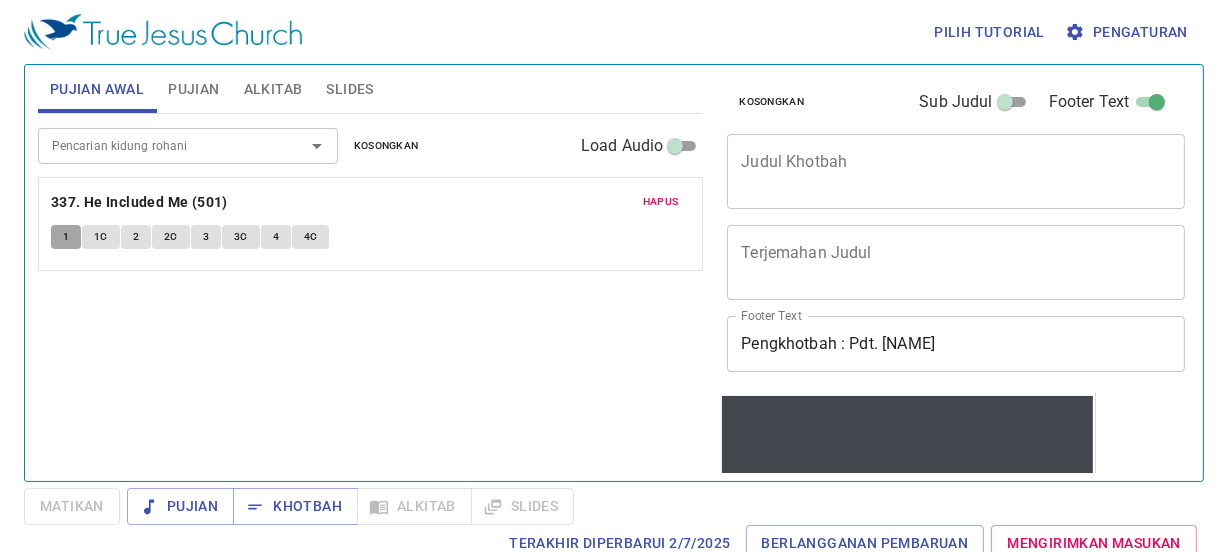 click on "1" at bounding box center (66, 237) 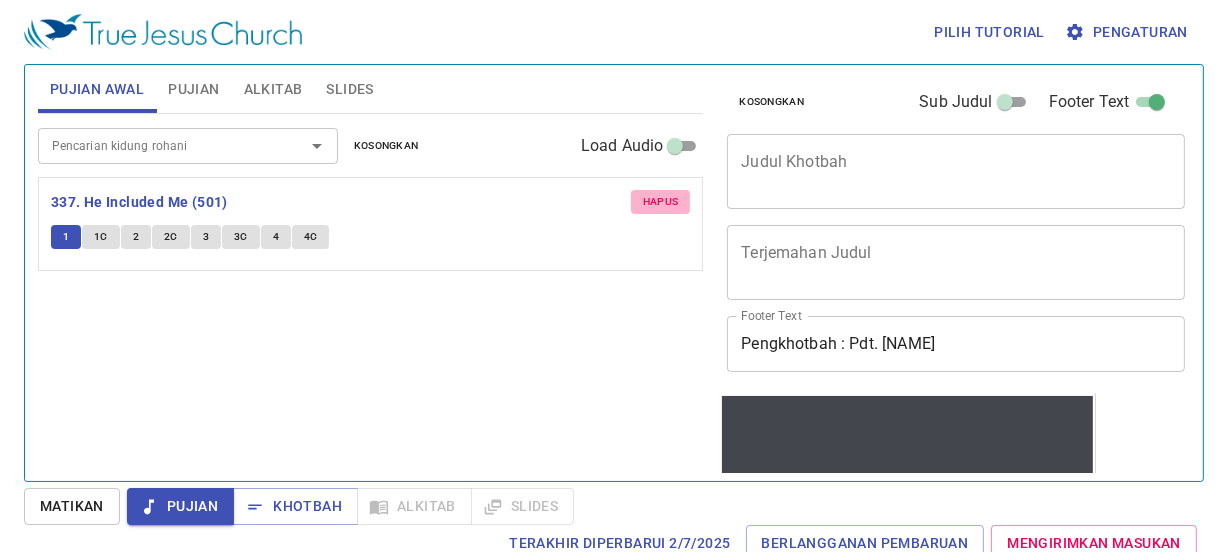 click on "Hapus" at bounding box center (661, 202) 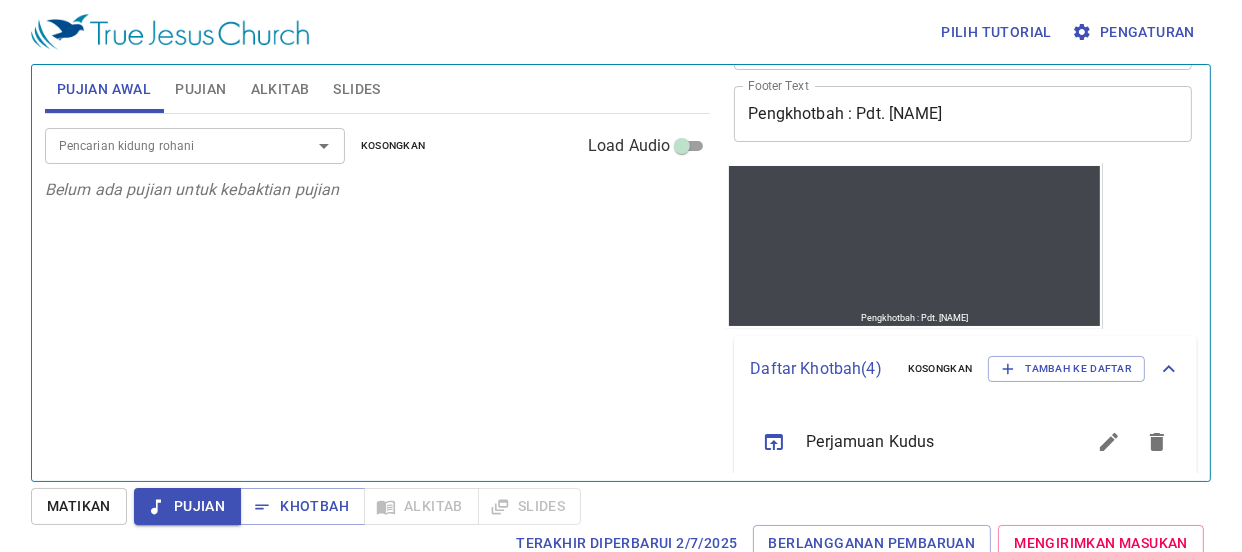 scroll, scrollTop: 0, scrollLeft: 0, axis: both 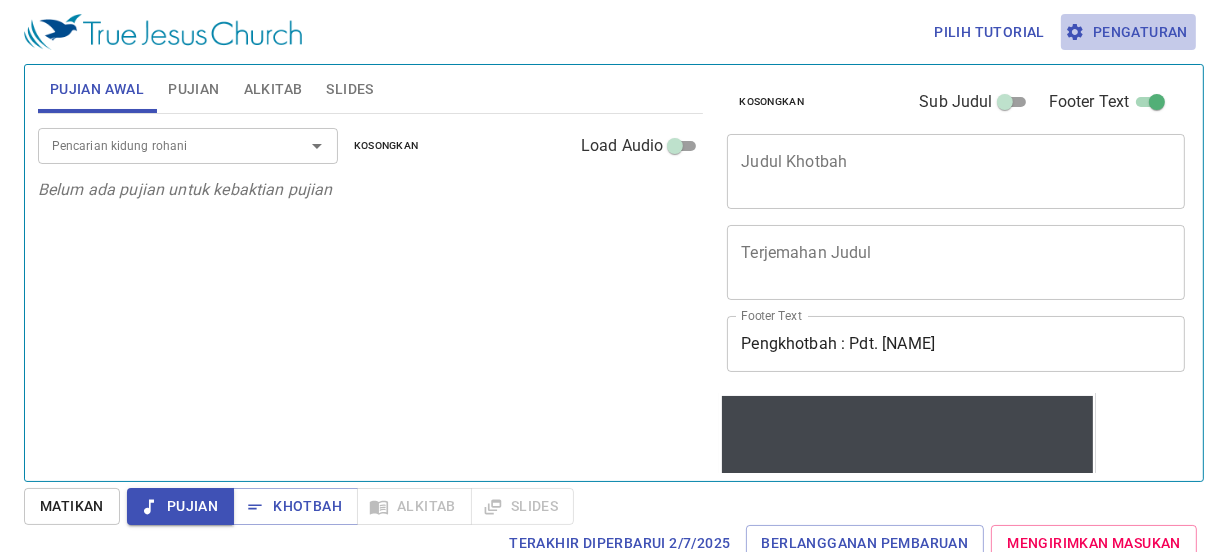 click on "Pengaturan" at bounding box center (1128, 32) 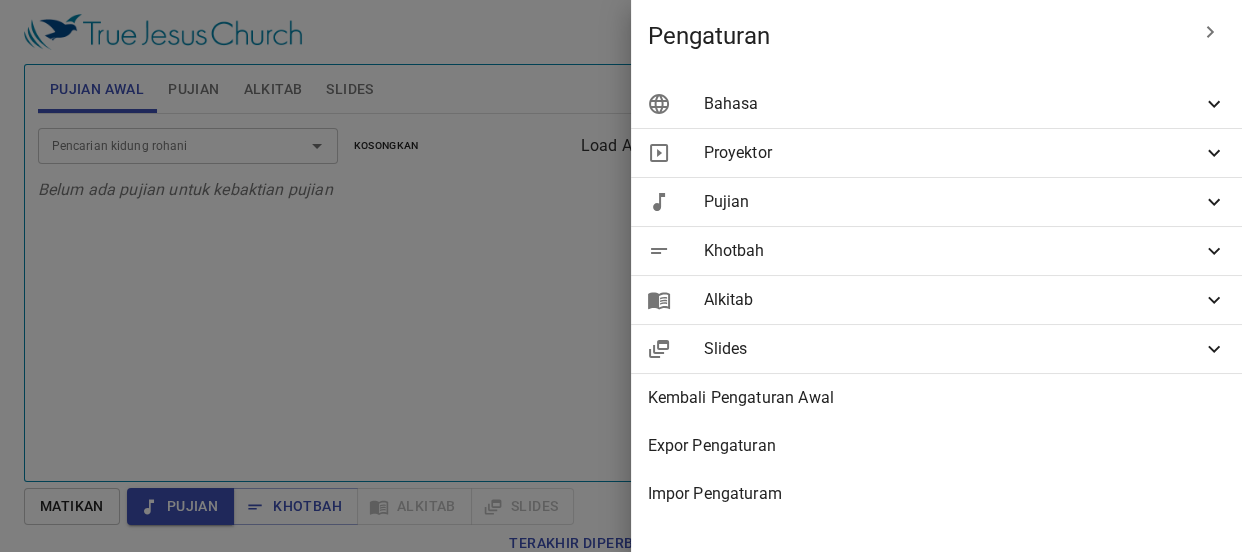 click on "Pujian" at bounding box center (936, 202) 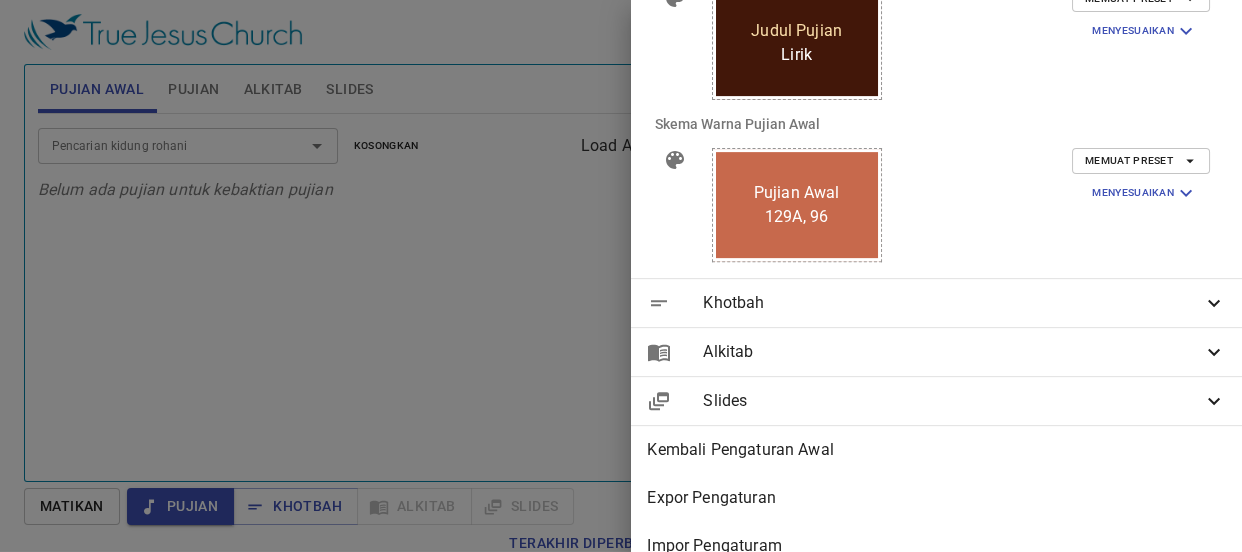scroll, scrollTop: 647, scrollLeft: 0, axis: vertical 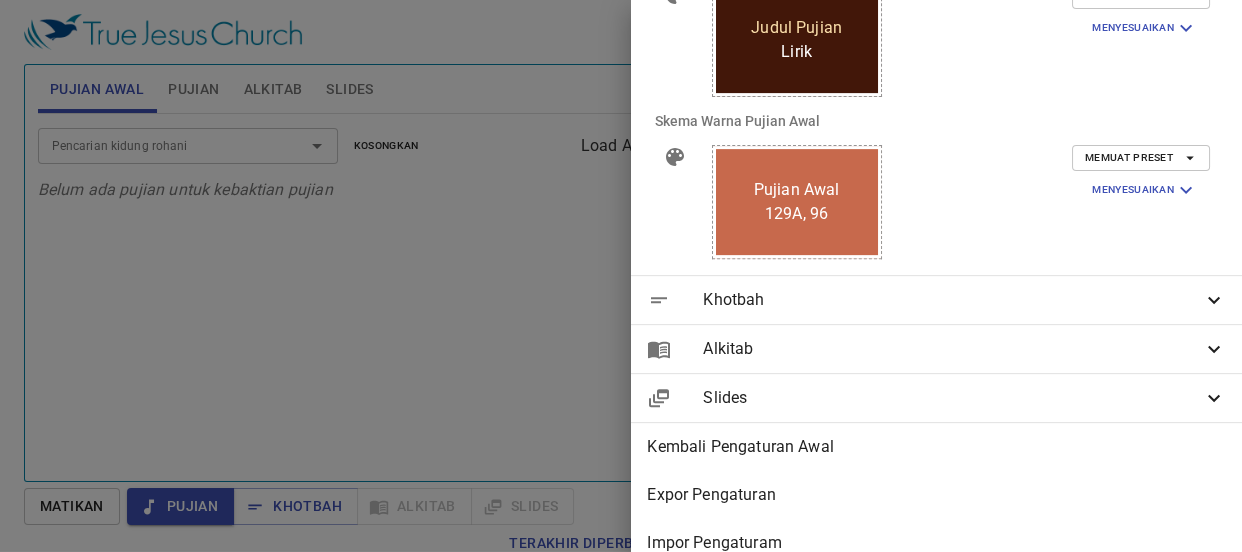 click on "Khotbah" at bounding box center (952, 300) 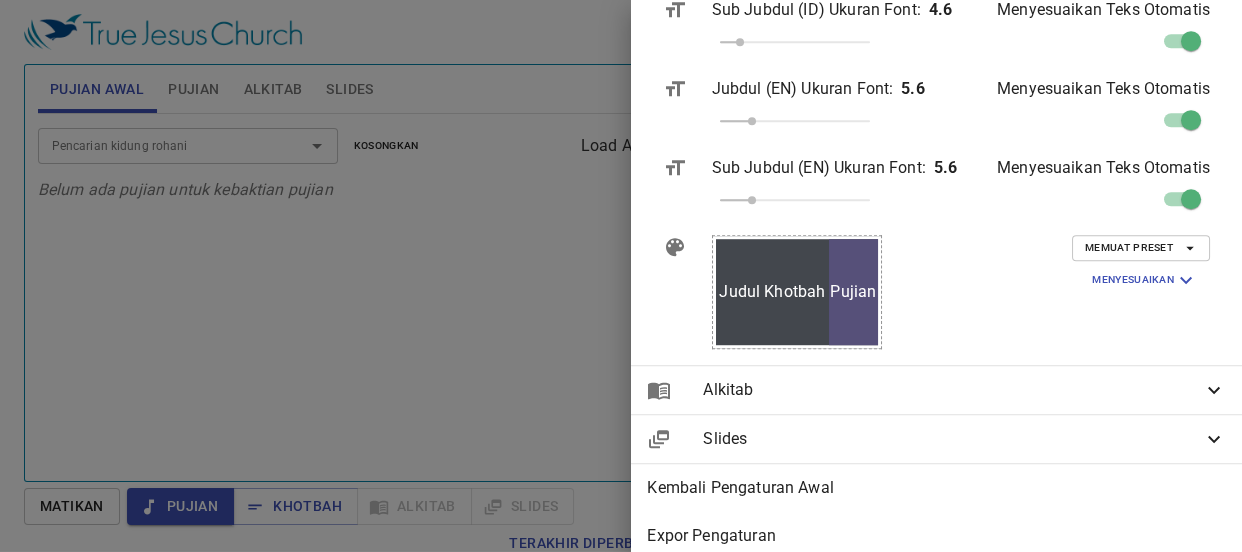 scroll, scrollTop: 1195, scrollLeft: 0, axis: vertical 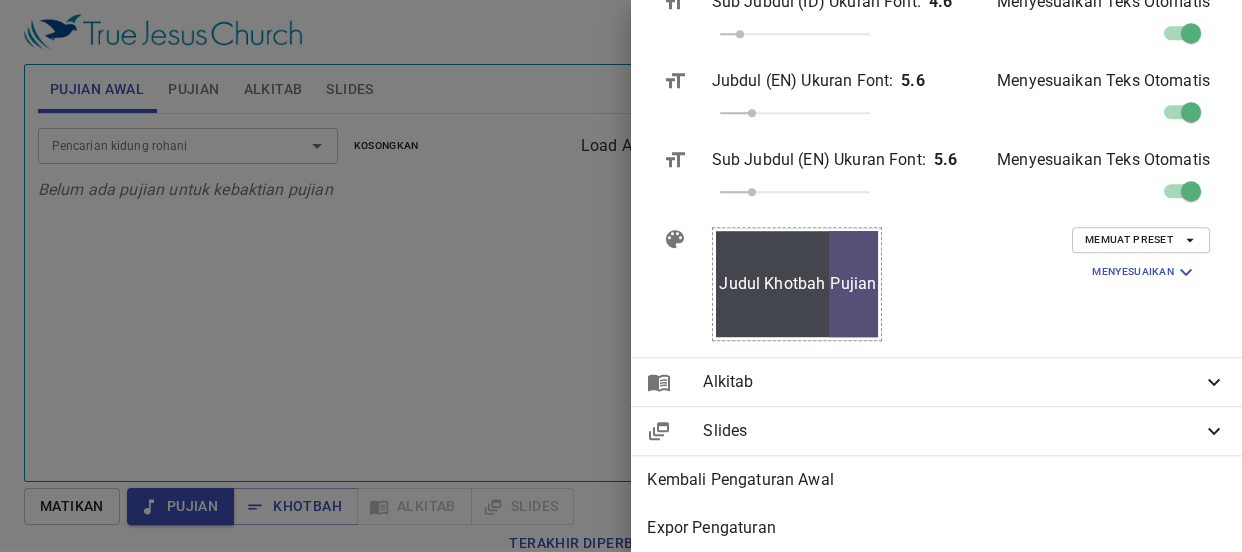 click on "Pujian" at bounding box center (853, 284) 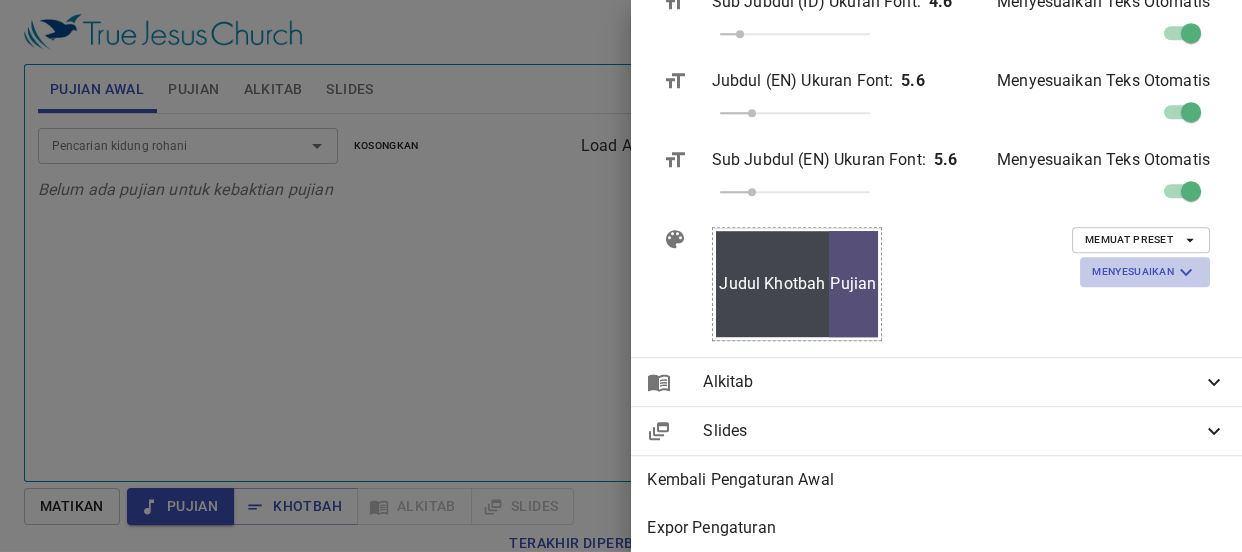 click on "Menyesuaikan" at bounding box center [1145, 272] 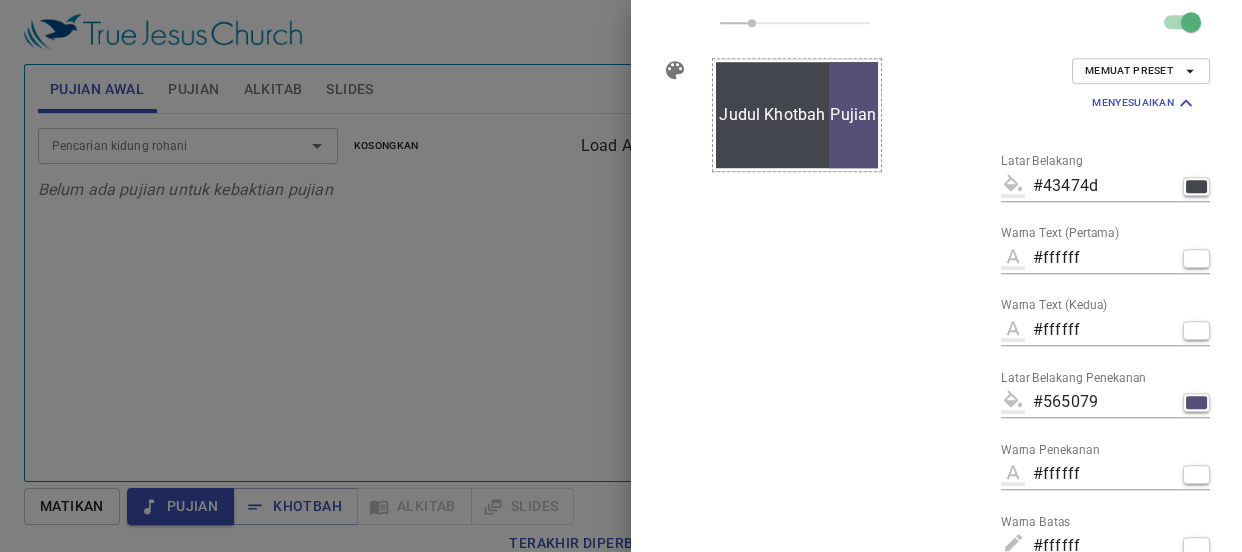 scroll, scrollTop: 1460, scrollLeft: 0, axis: vertical 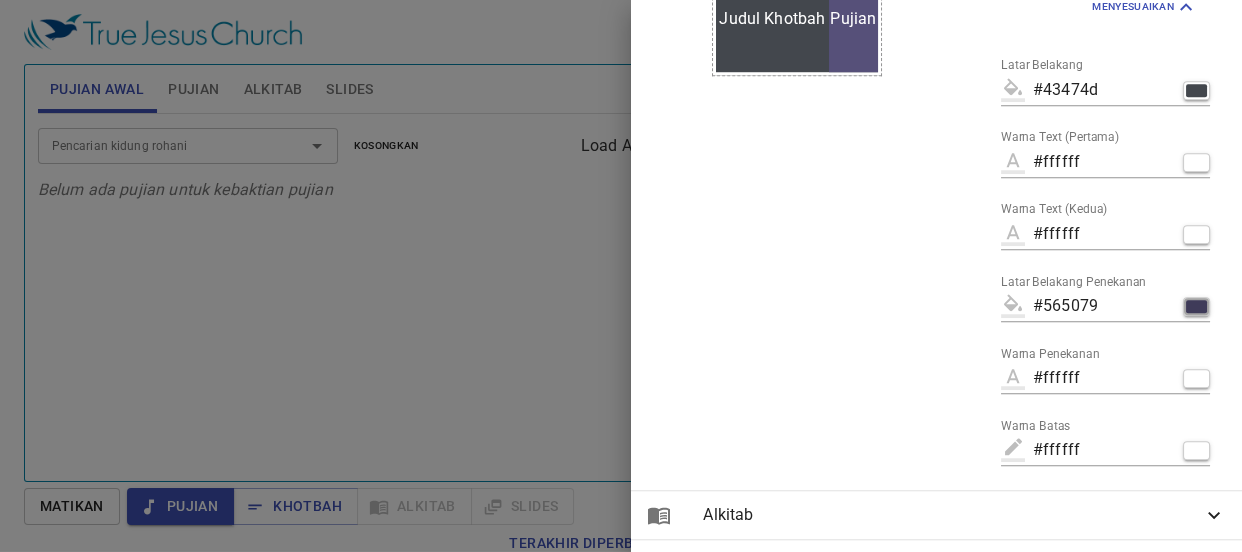 click at bounding box center (1196, 306) 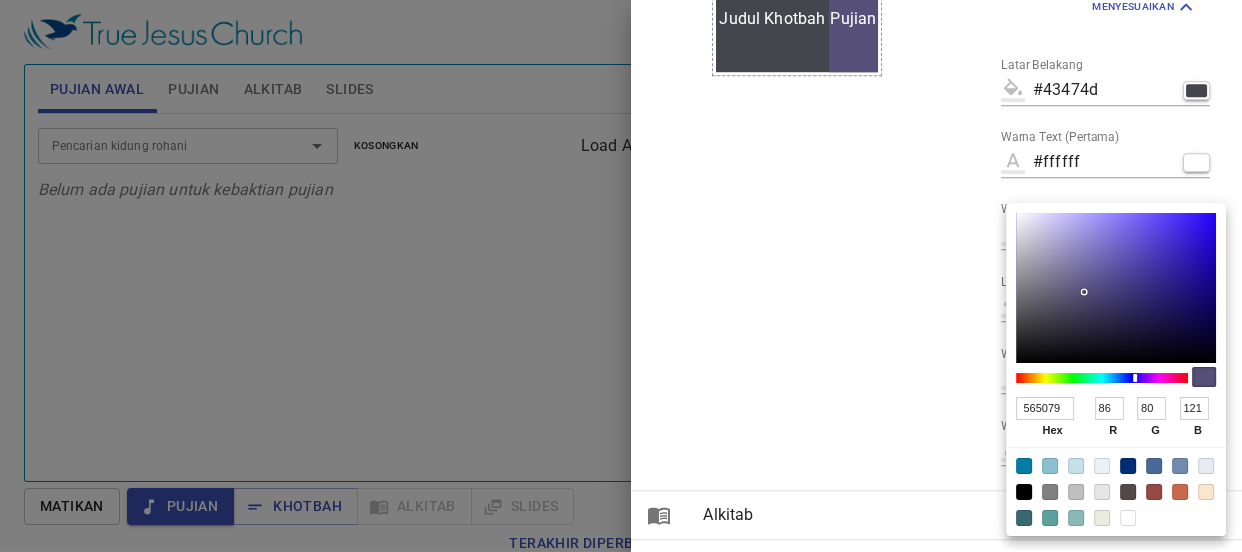 type on "#807aa7" 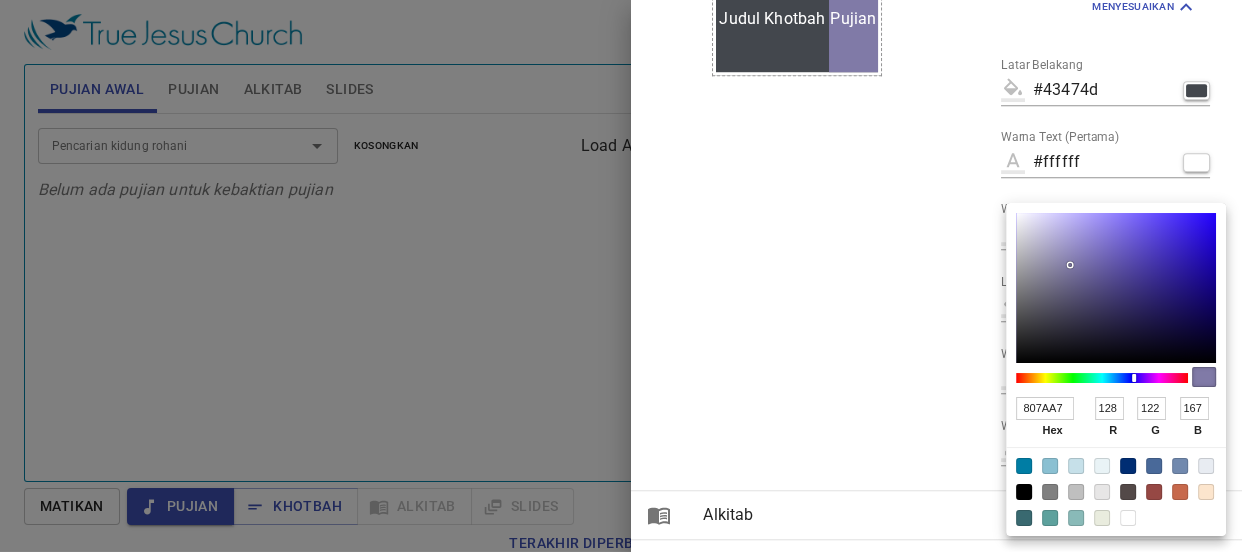 click at bounding box center (1116, 288) 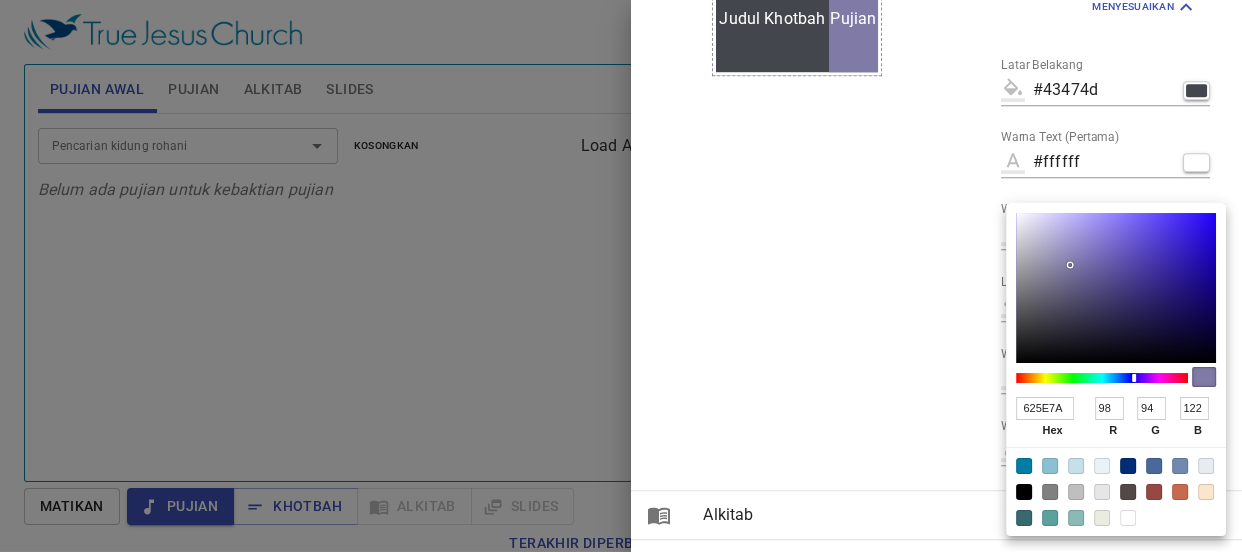 click at bounding box center (1116, 288) 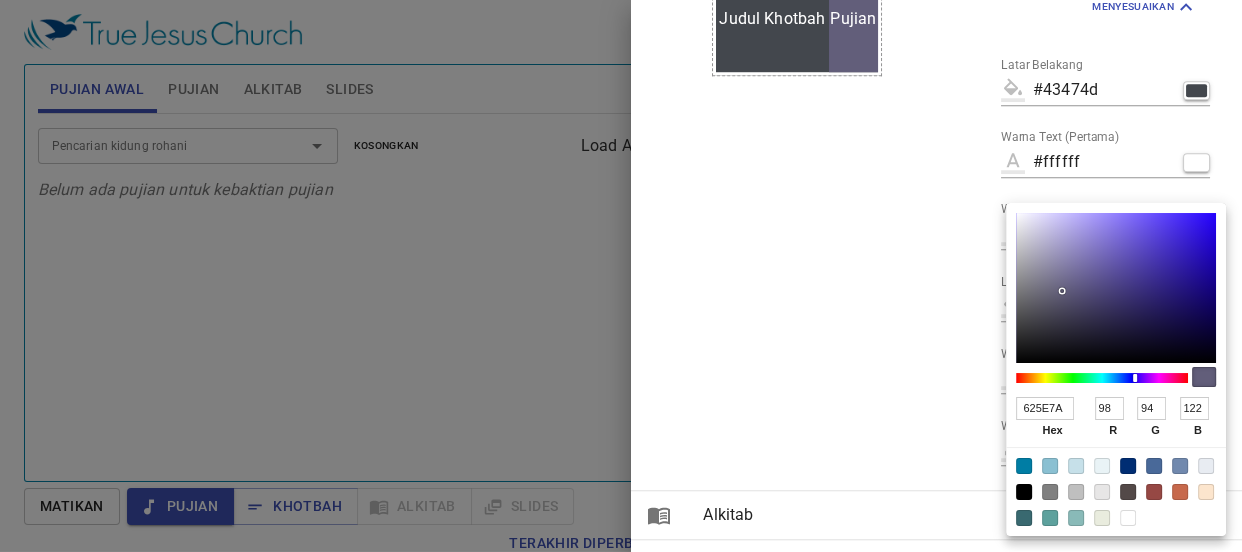 type on "#494468" 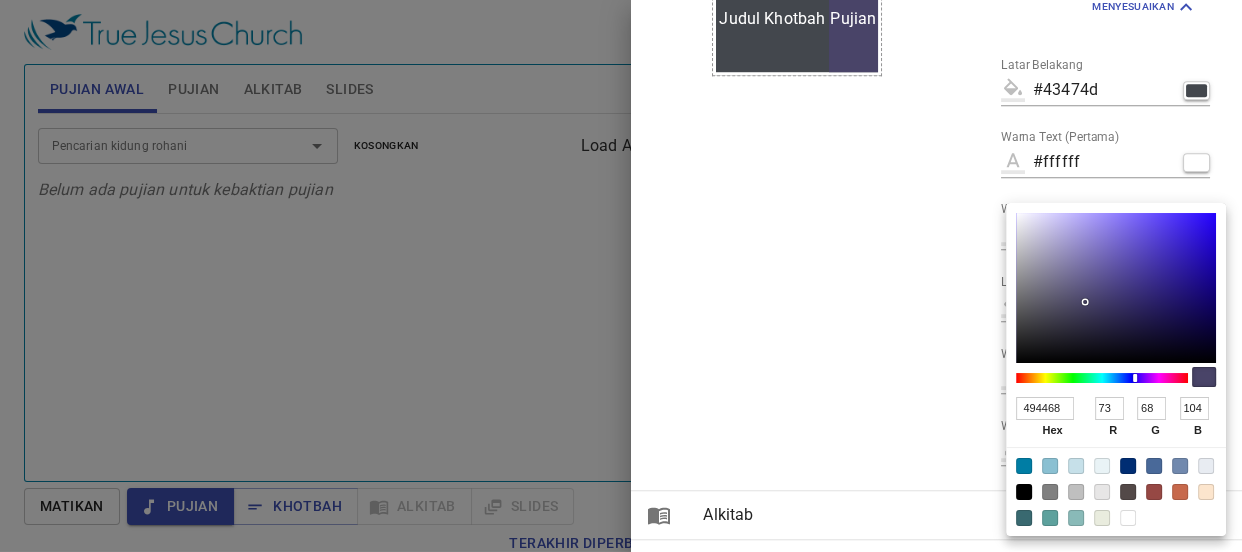 click at bounding box center (1116, 288) 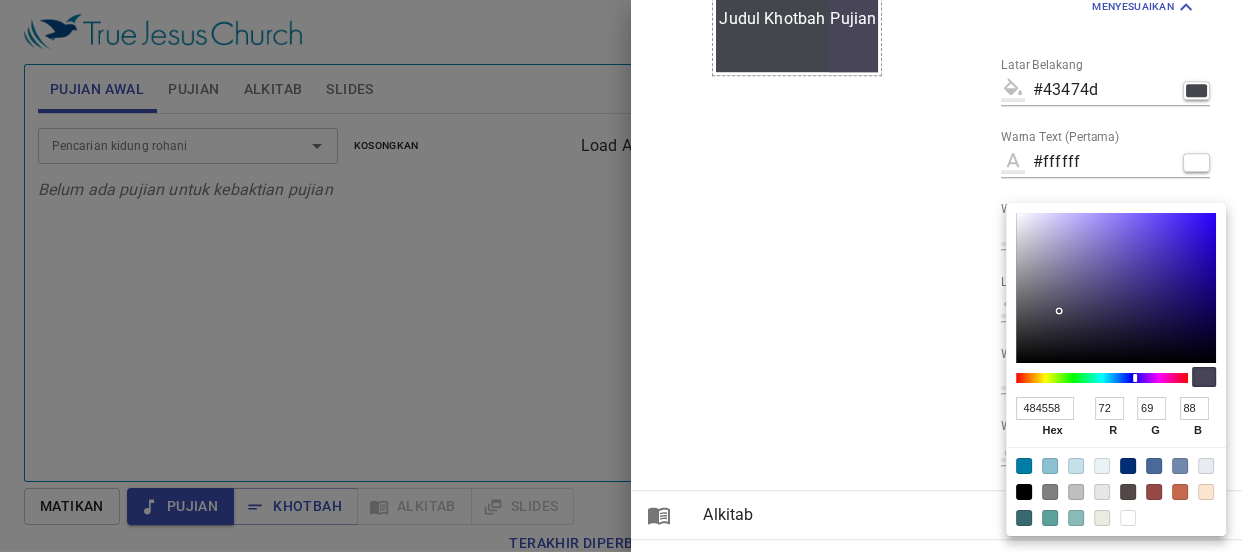 click at bounding box center [1116, 288] 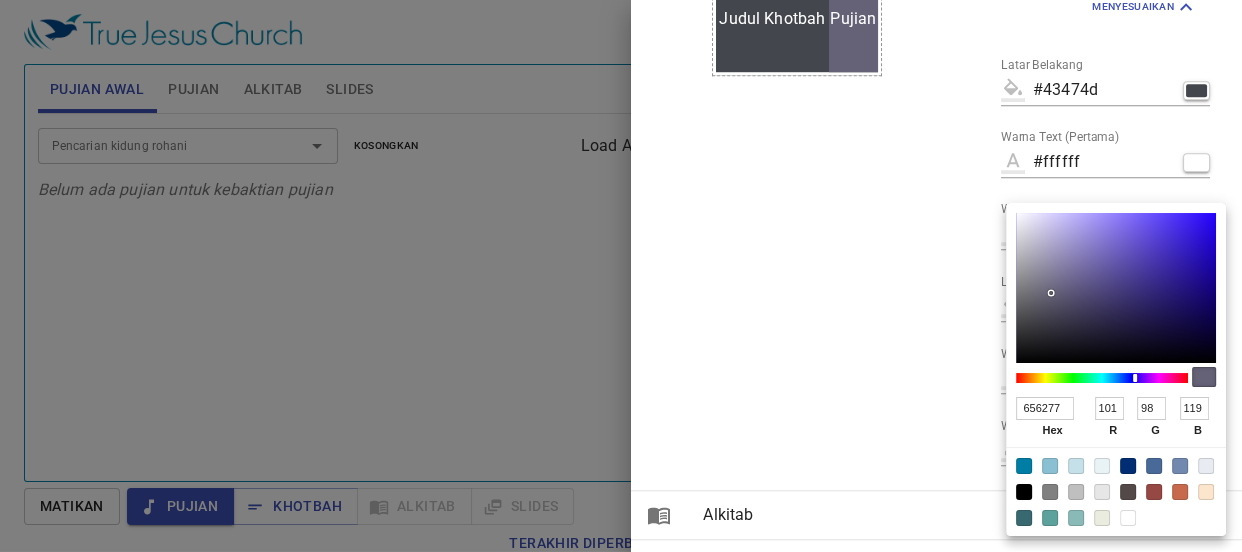 click at bounding box center [1116, 288] 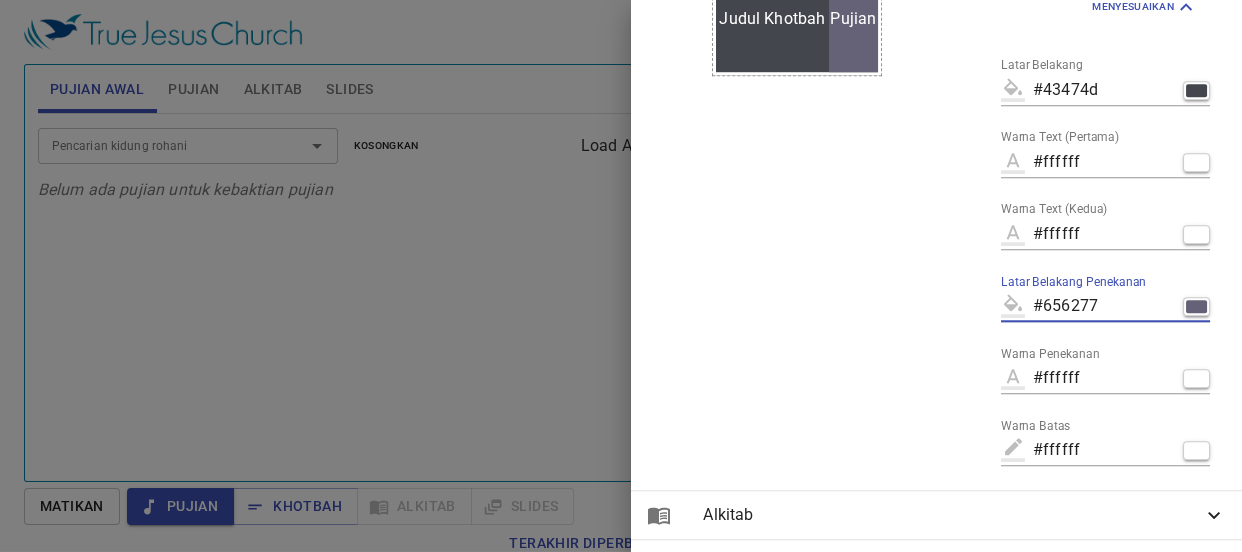 drag, startPoint x: 1023, startPoint y: 305, endPoint x: 1082, endPoint y: 301, distance: 59.135437 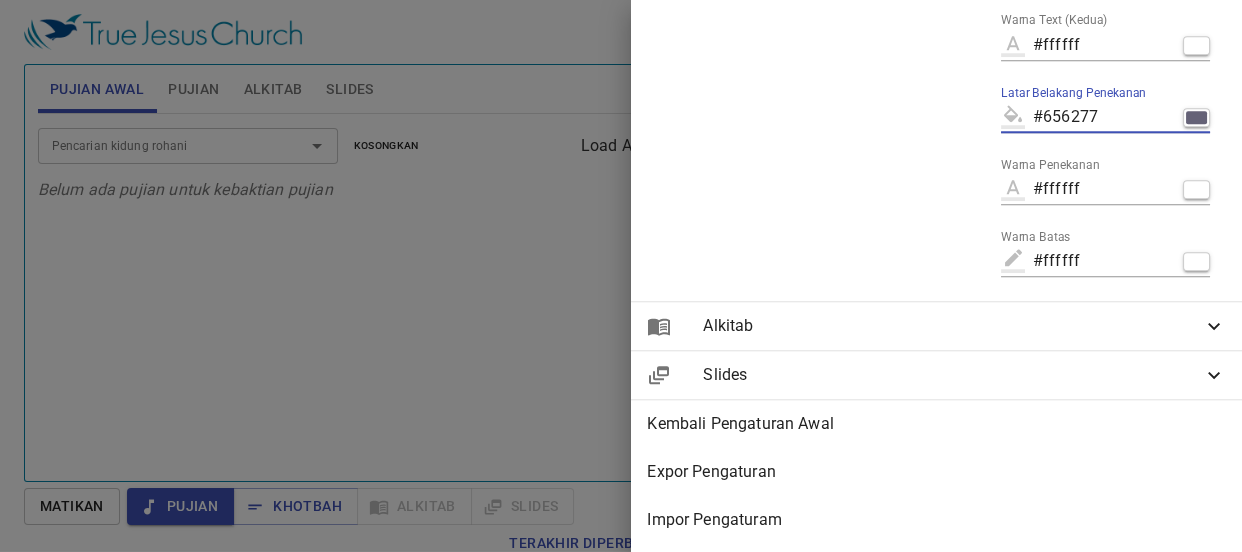 scroll, scrollTop: 1664, scrollLeft: 0, axis: vertical 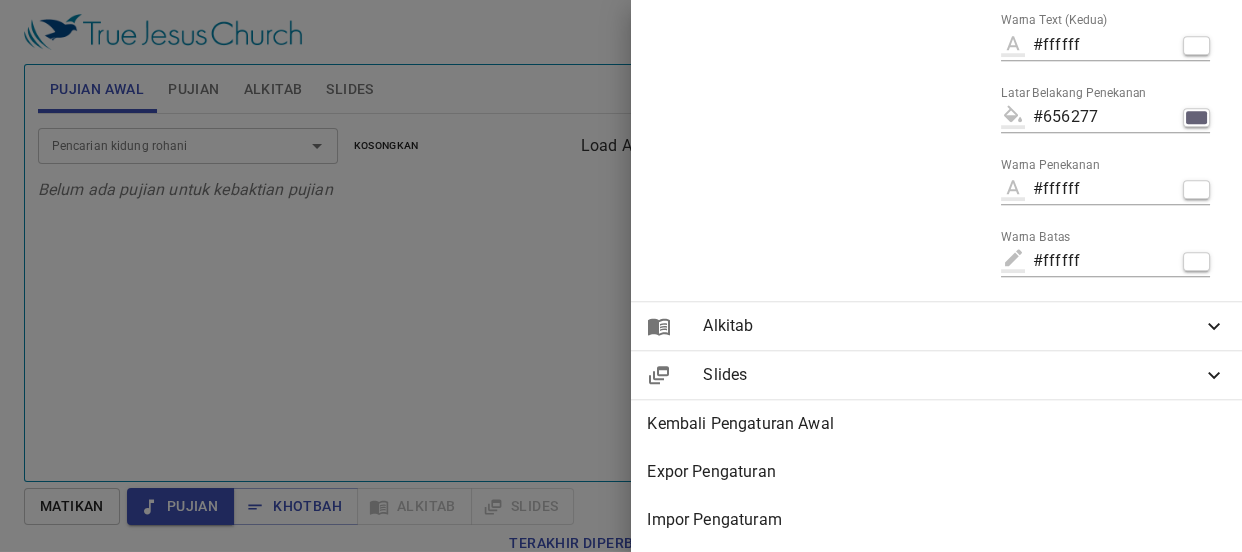 click on "Alkitab" at bounding box center (952, 326) 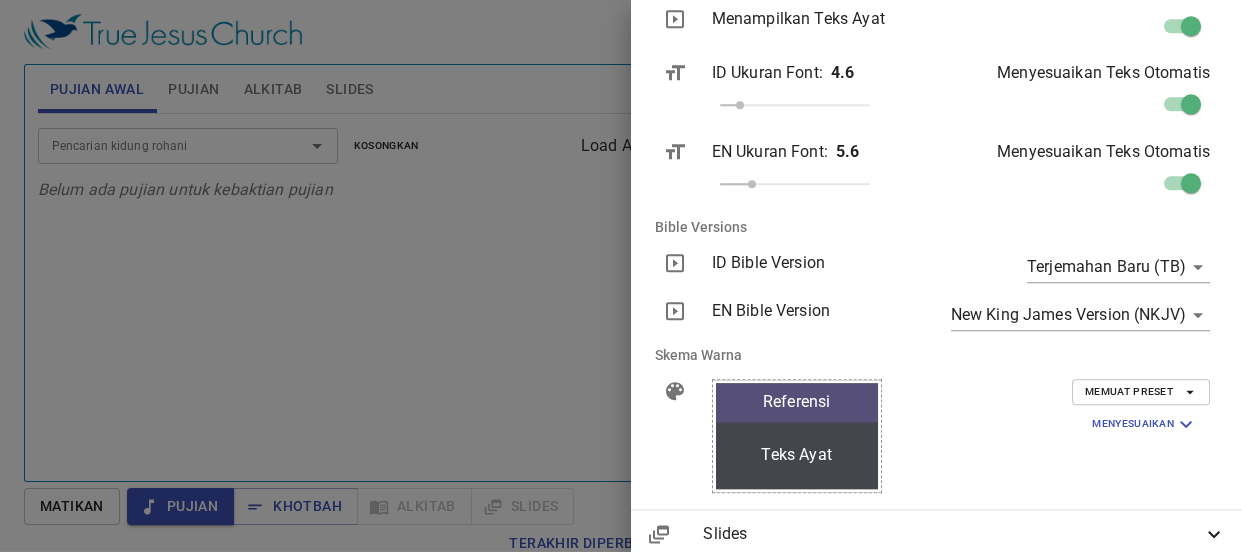 scroll, scrollTop: 2099, scrollLeft: 0, axis: vertical 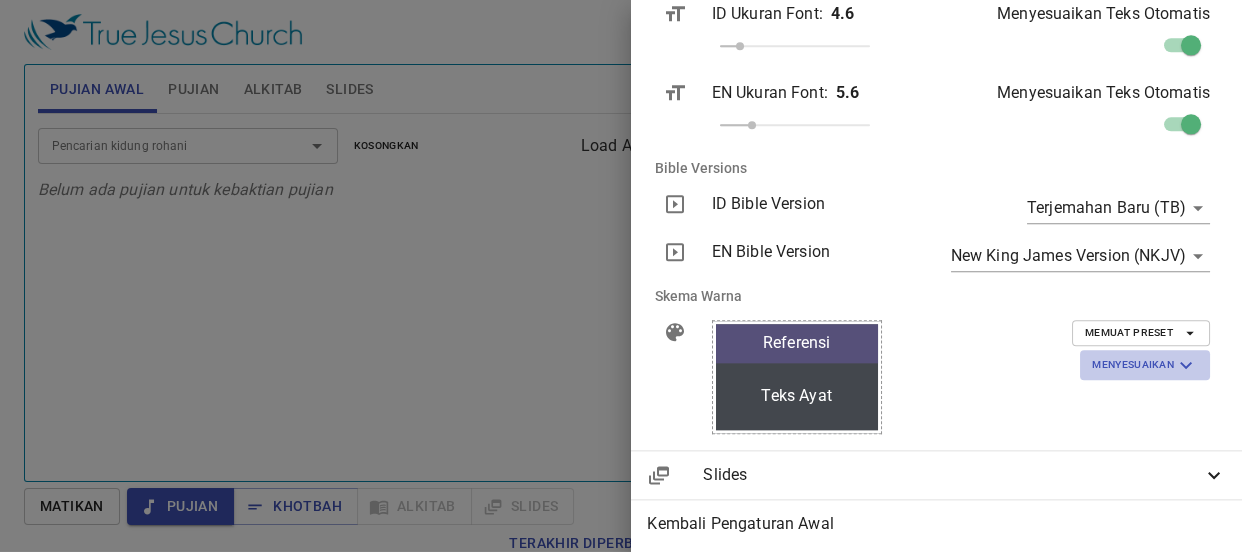click on "Menyesuaikan" at bounding box center [1145, 365] 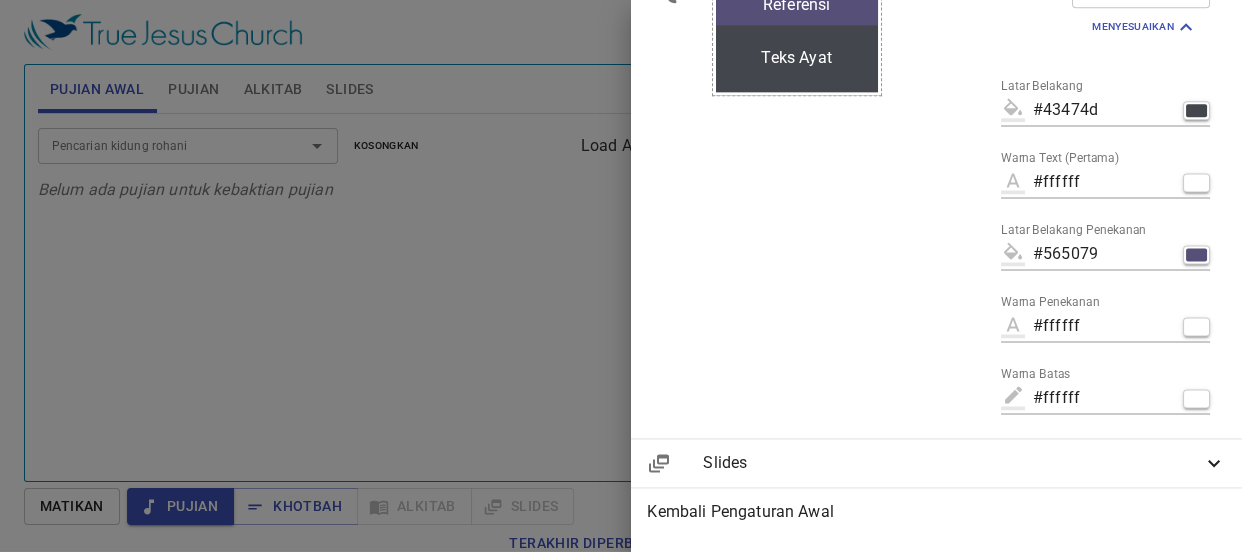 scroll, scrollTop: 2438, scrollLeft: 0, axis: vertical 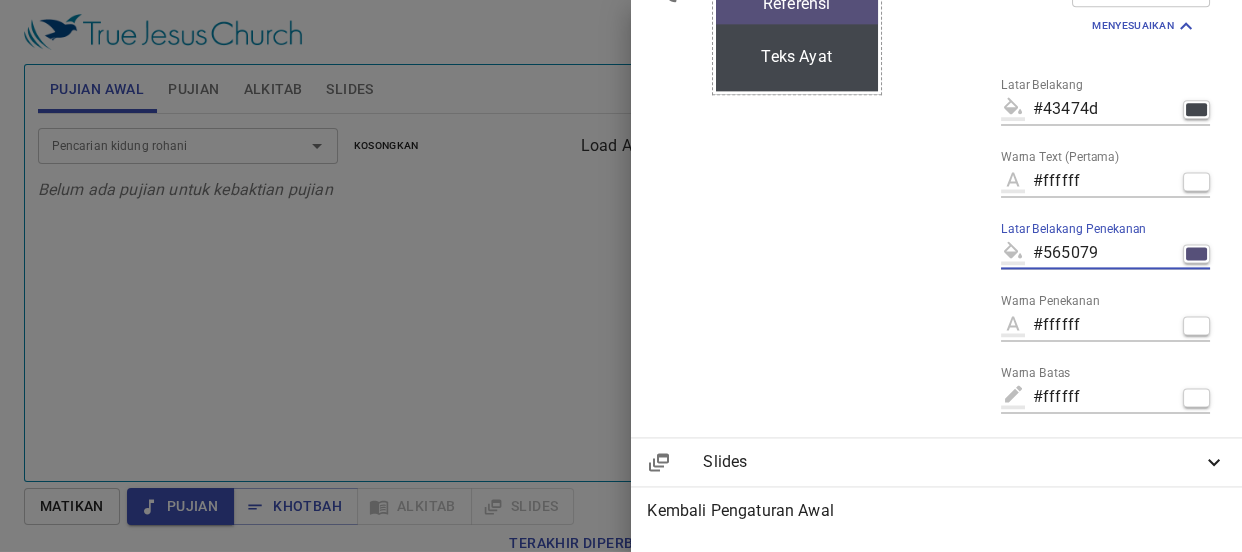 drag, startPoint x: 1022, startPoint y: 254, endPoint x: 1123, endPoint y: 260, distance: 101.17806 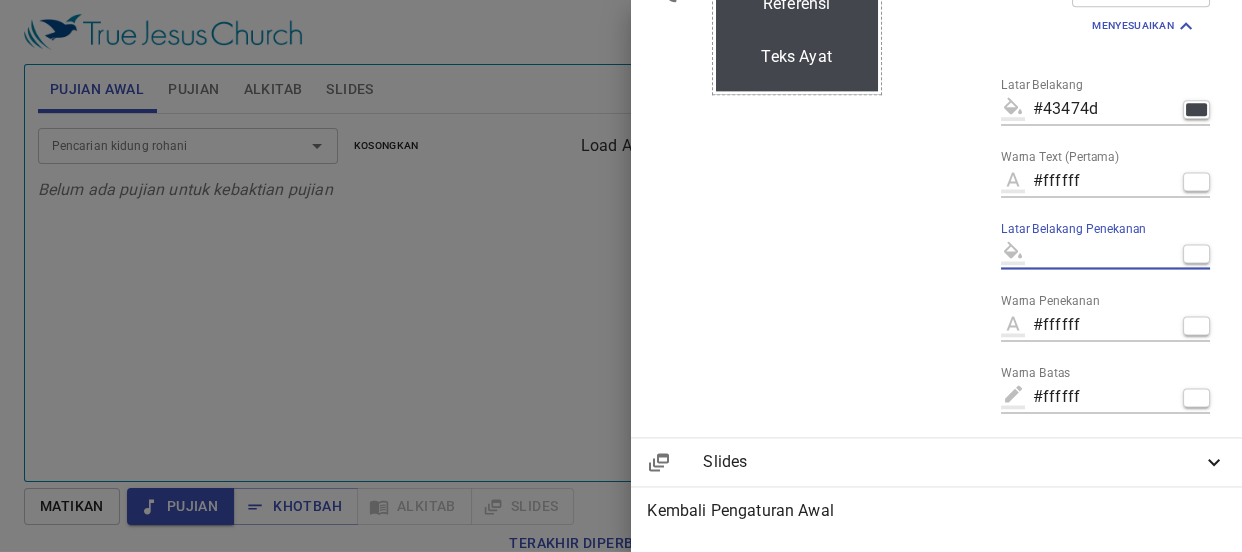paste on "#656277" 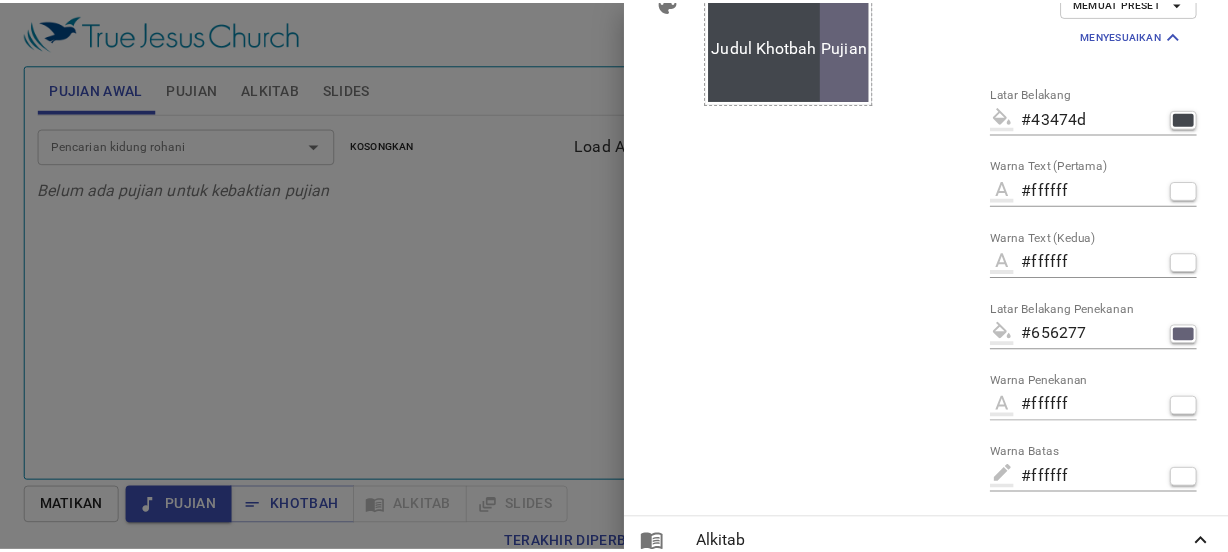 scroll, scrollTop: 1303, scrollLeft: 0, axis: vertical 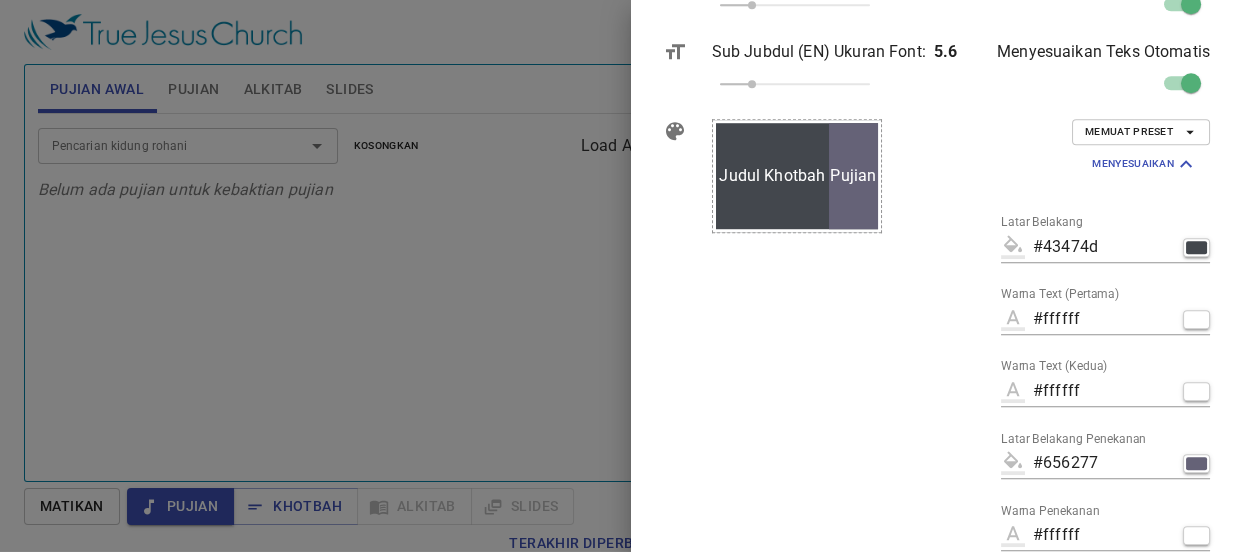 type on "#656277" 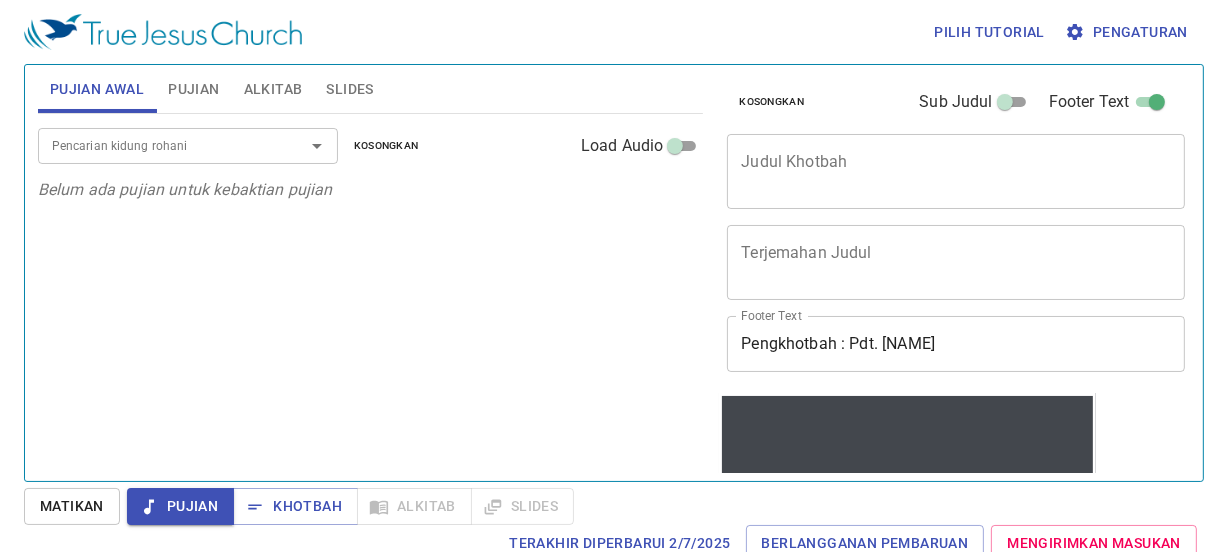 click on "Pujian" at bounding box center [193, 89] 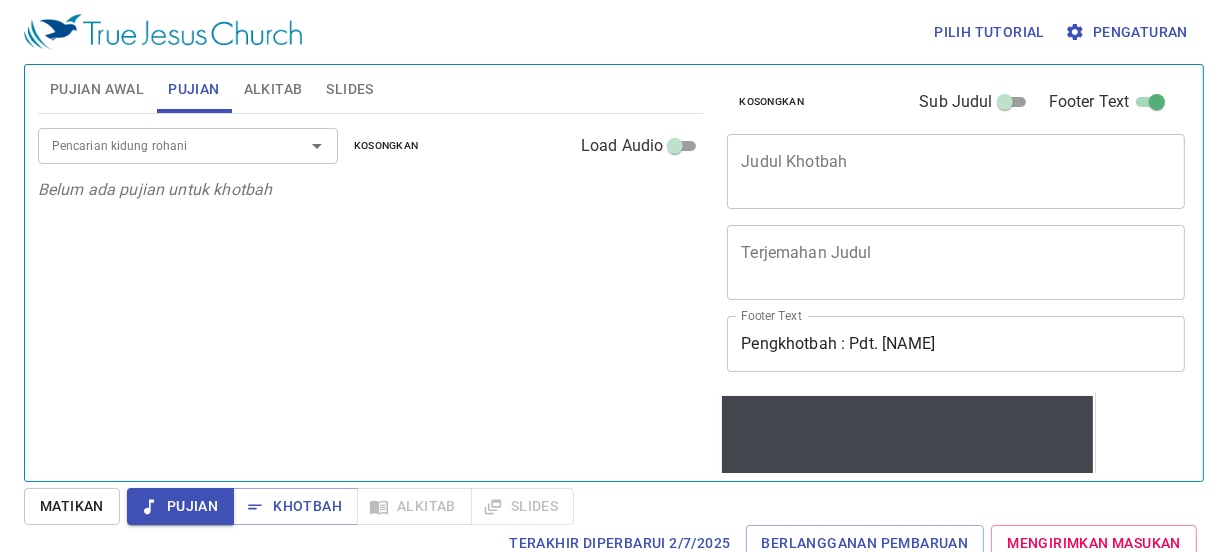 click on "Pujian Awal" at bounding box center [97, 89] 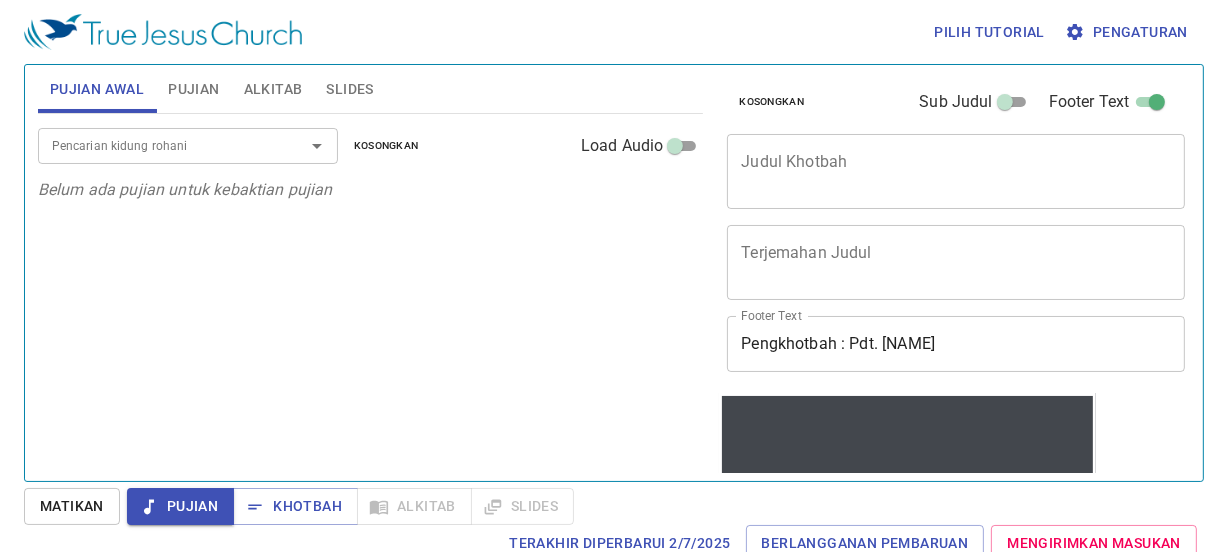 click on "Pencarian kidung rohani" at bounding box center [188, 145] 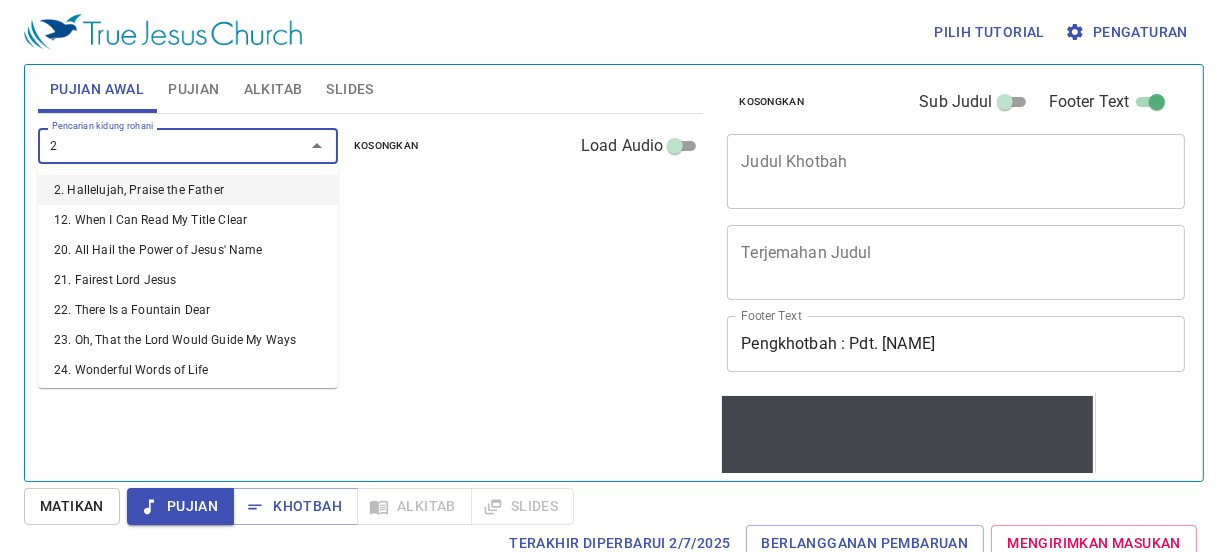 type on "27" 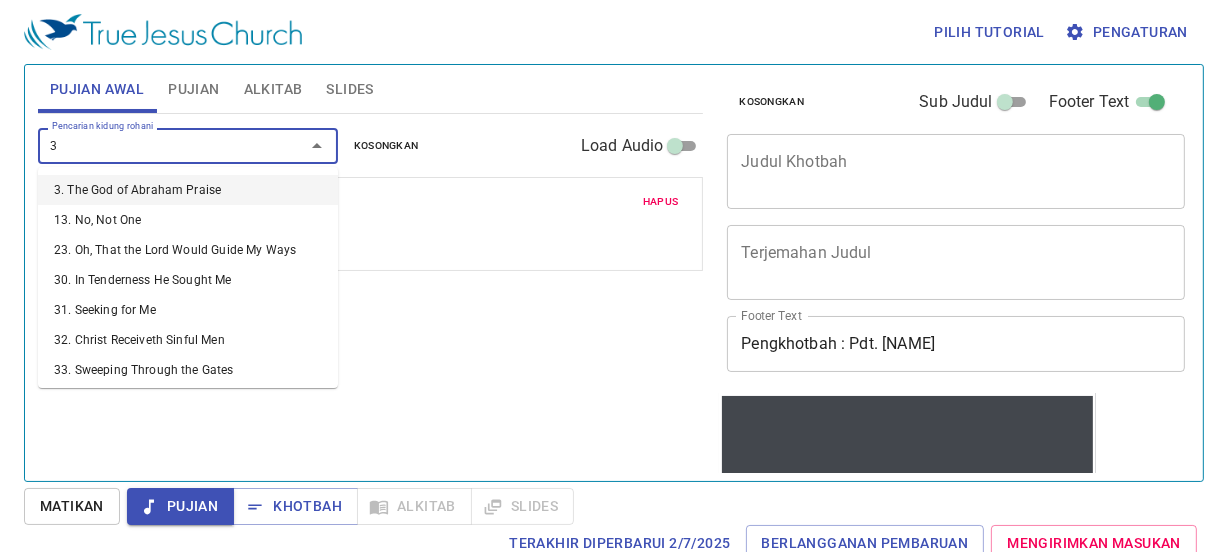 type on "36" 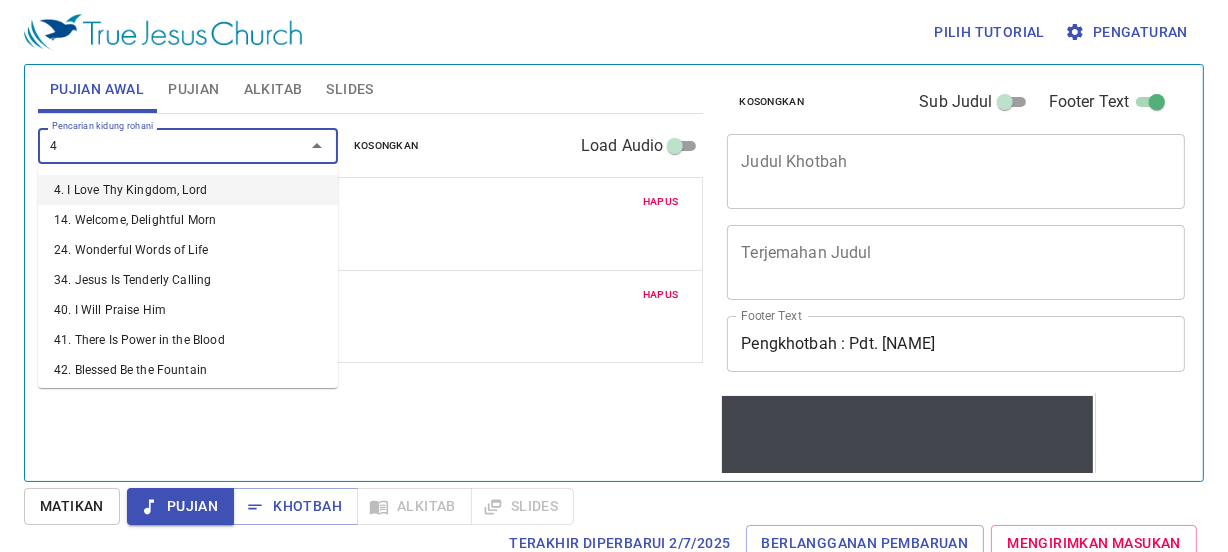 type on "49" 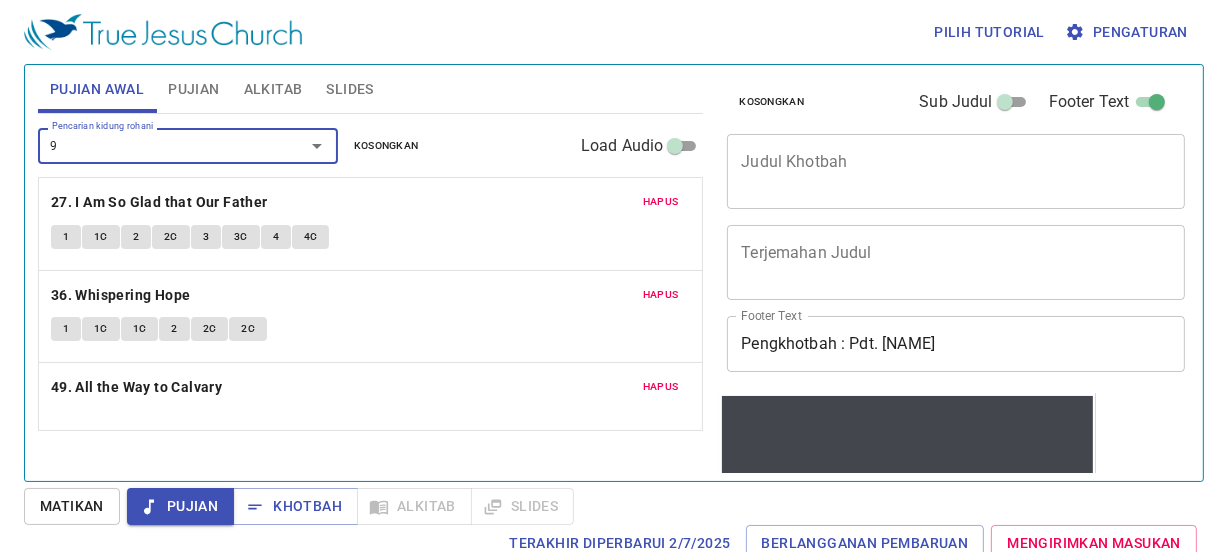 type on "90" 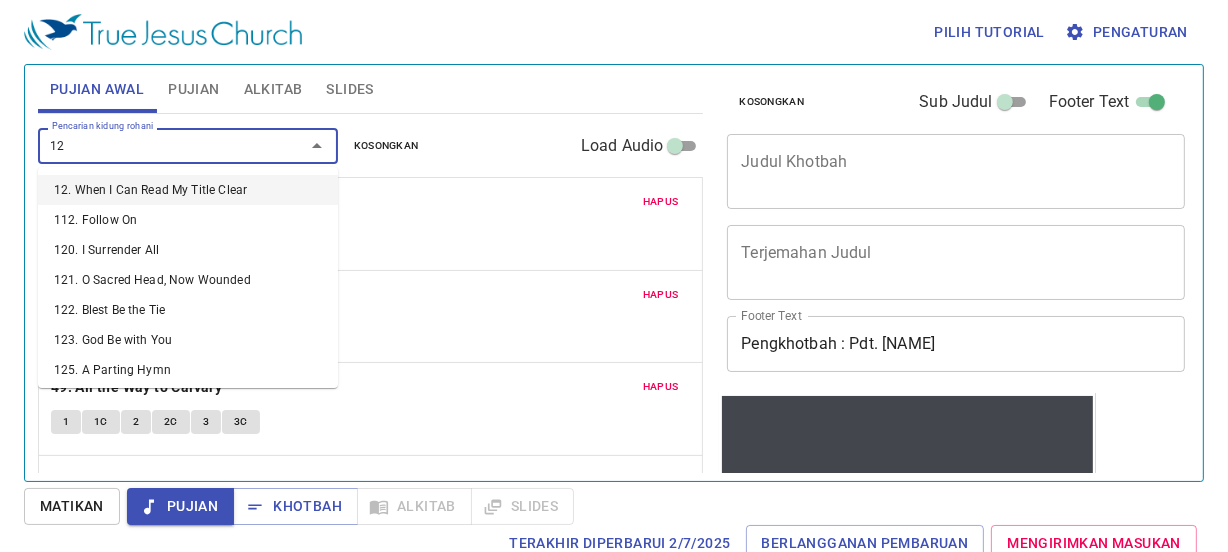 type on "126" 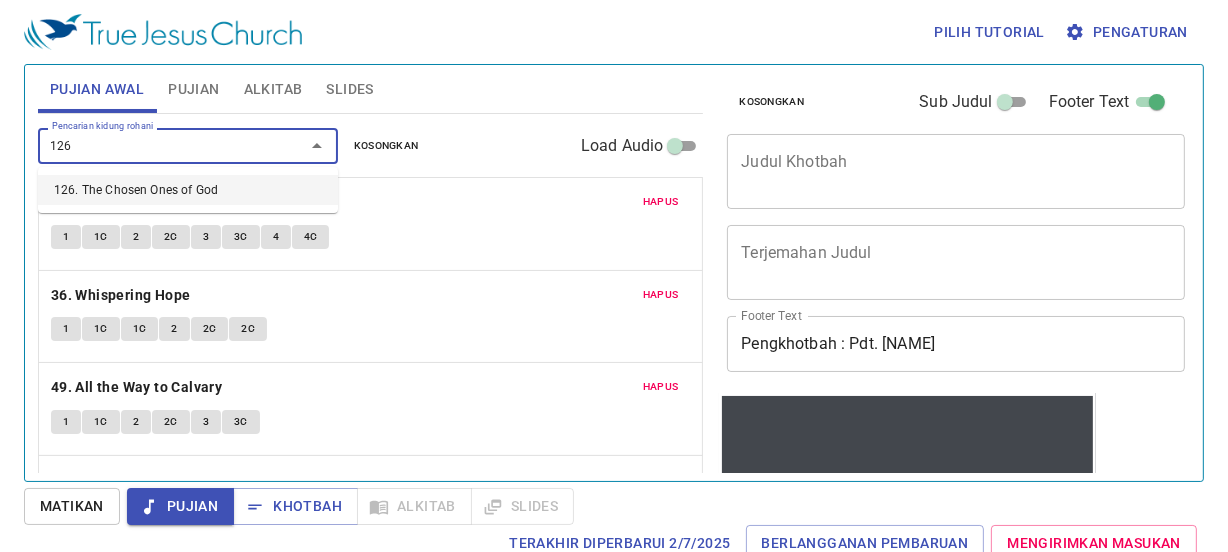 type 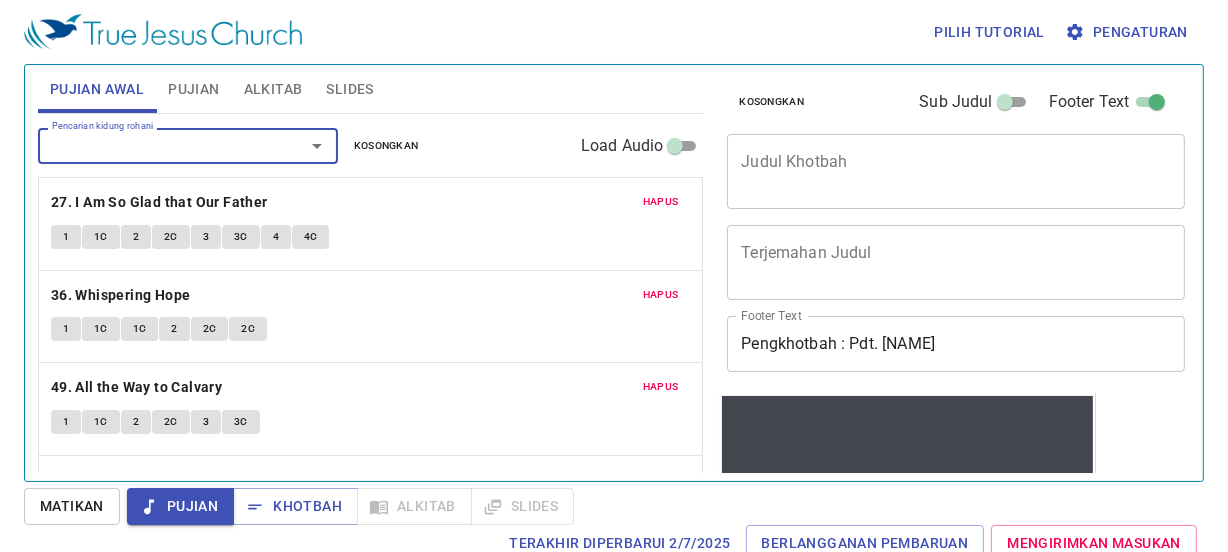click on "Pujian" at bounding box center (180, 506) 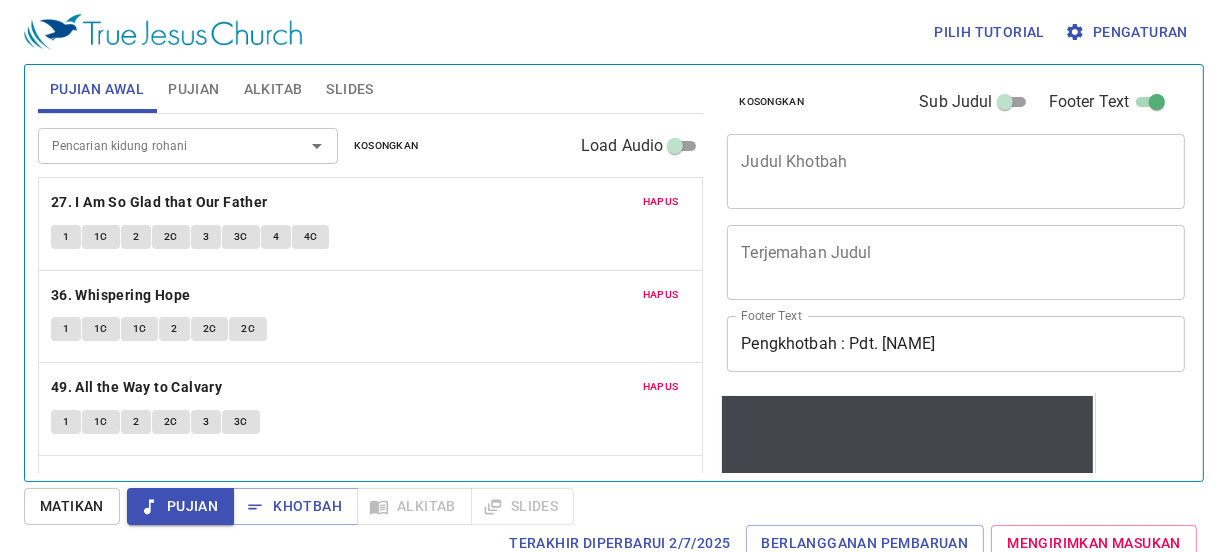 click on "Matikan" at bounding box center [72, 506] 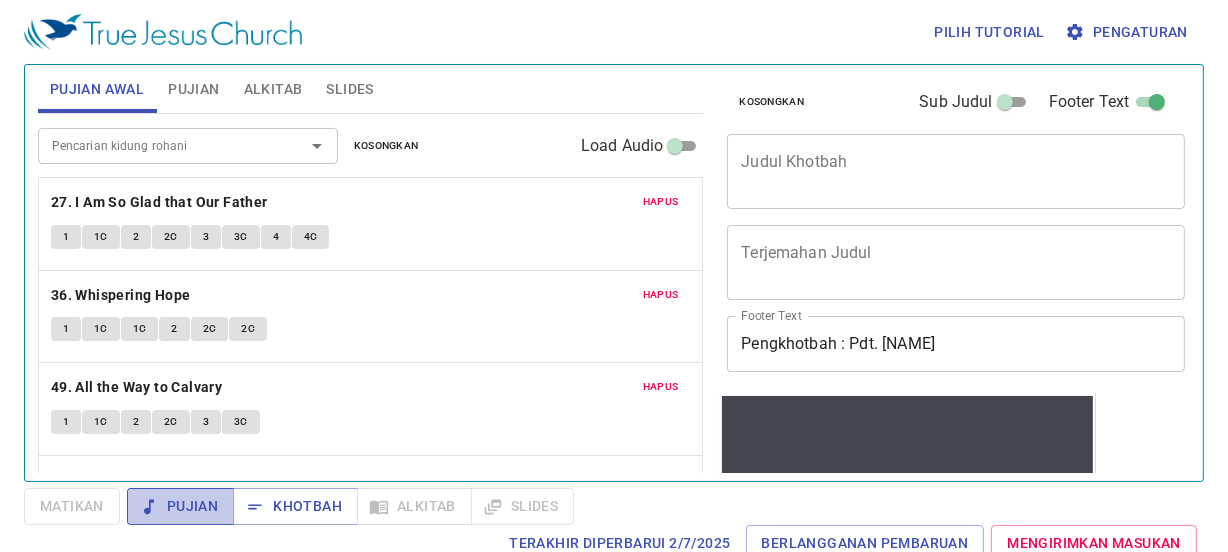 click 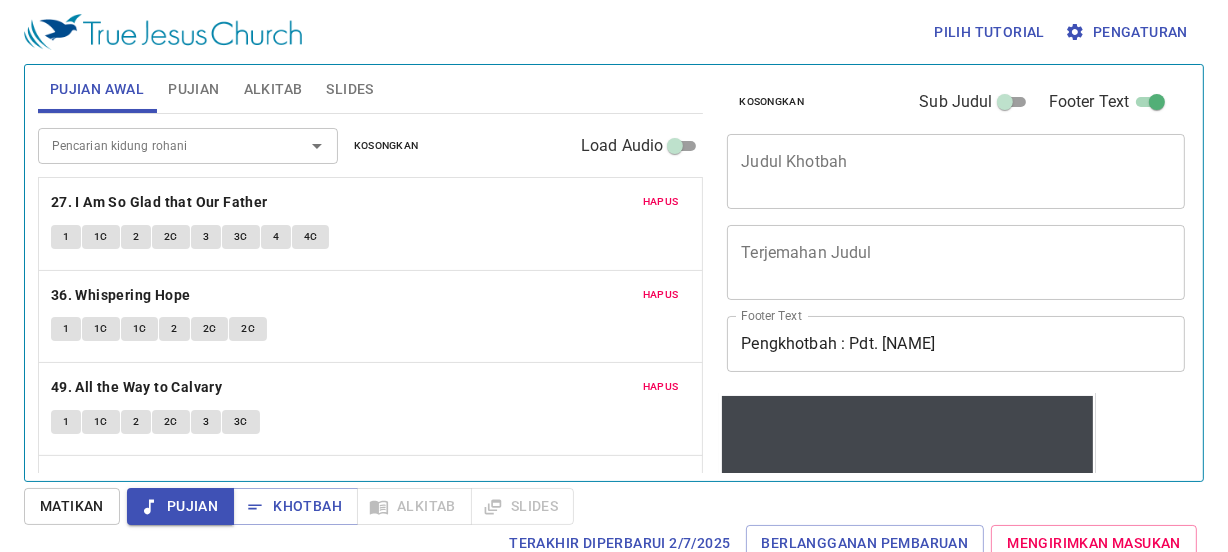 drag, startPoint x: 634, startPoint y: 280, endPoint x: 529, endPoint y: 62, distance: 241.96901 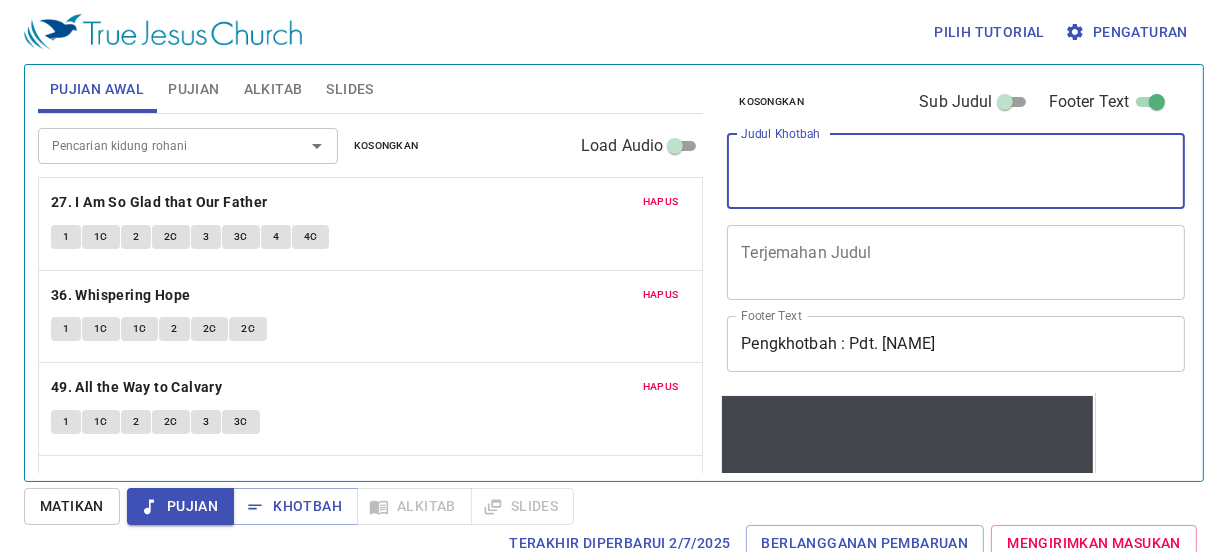 click on "Judul Khotbah" at bounding box center [956, 171] 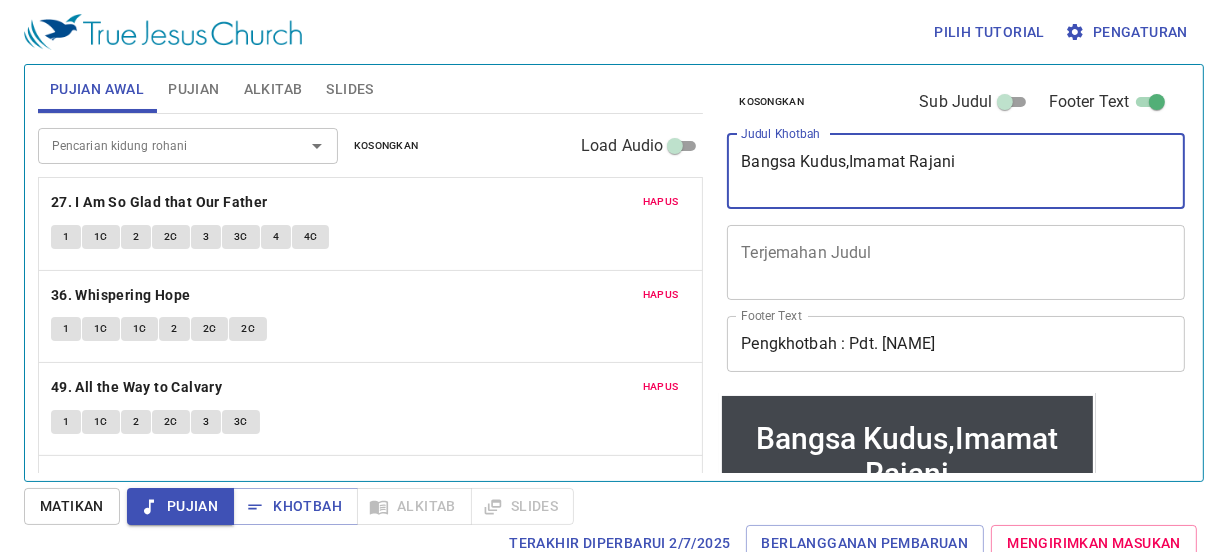 click on "Bangsa Kudus,Imamat Rajani" at bounding box center (956, 171) 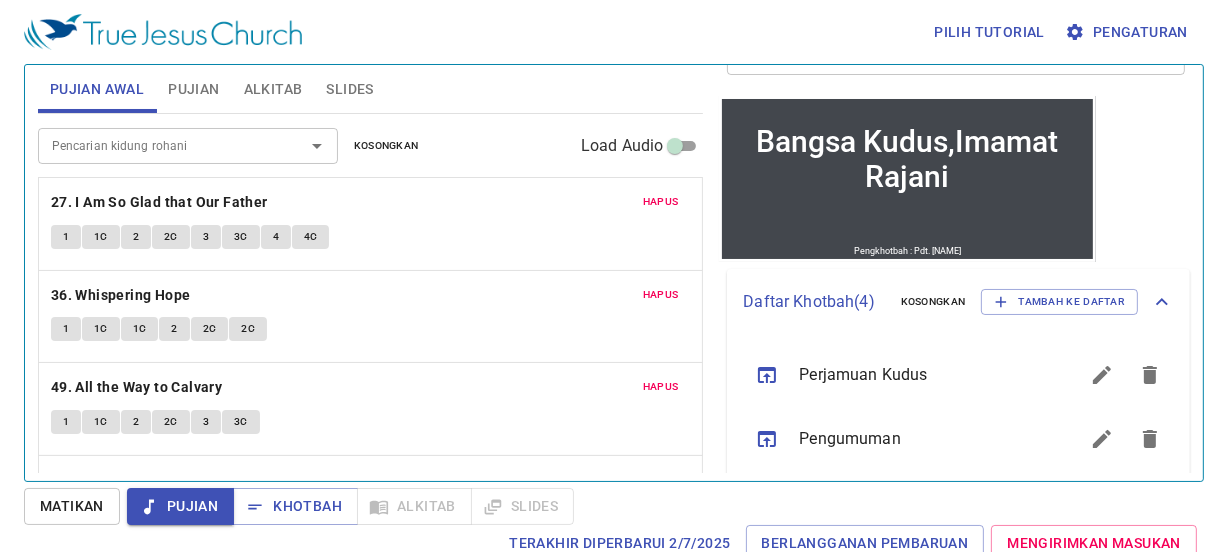 scroll, scrollTop: 295, scrollLeft: 0, axis: vertical 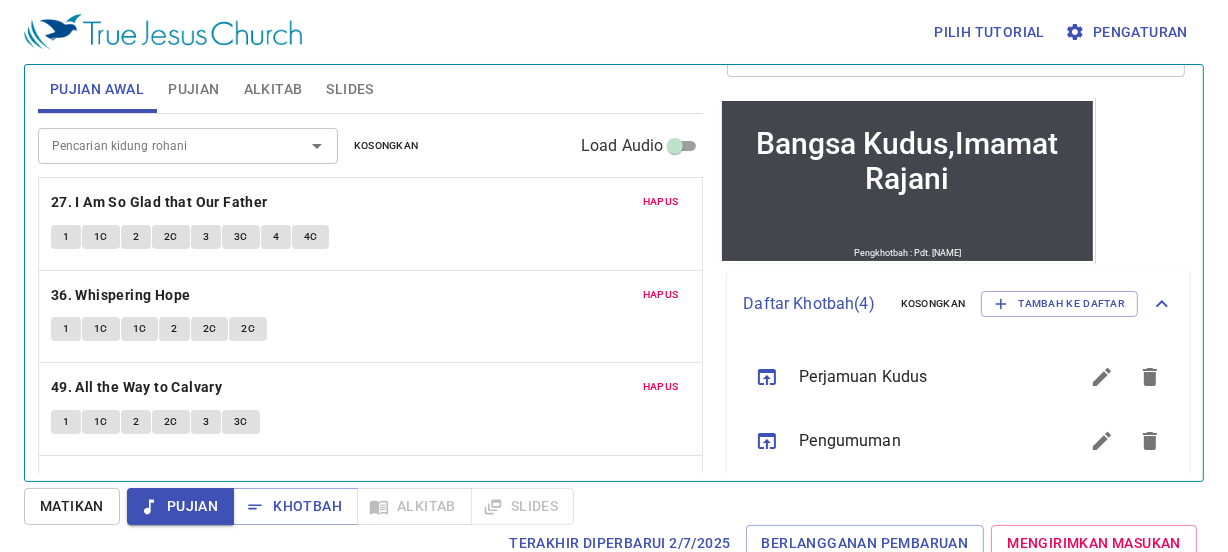 type on "Bangsa Kudus,Imamat Rajani" 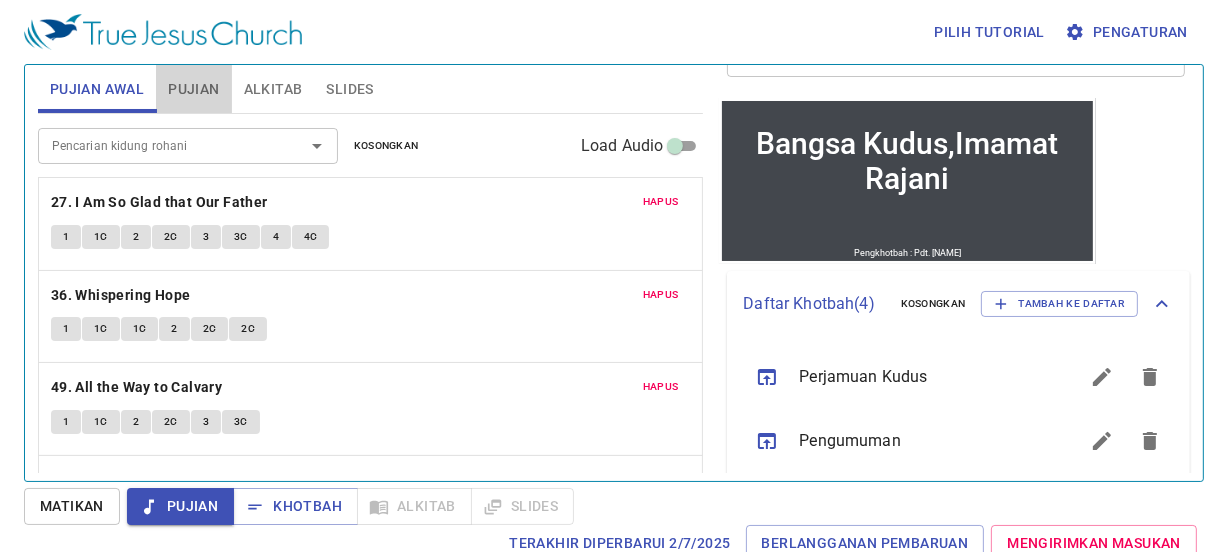 click on "Pujian" at bounding box center [193, 89] 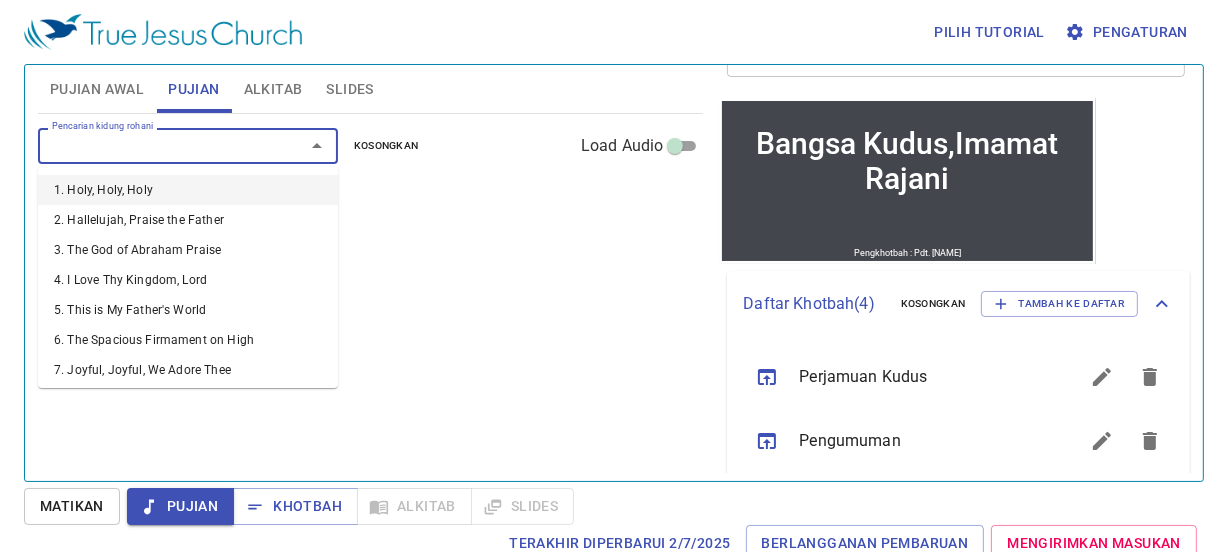 click on "Pencarian kidung rohani" at bounding box center [158, 145] 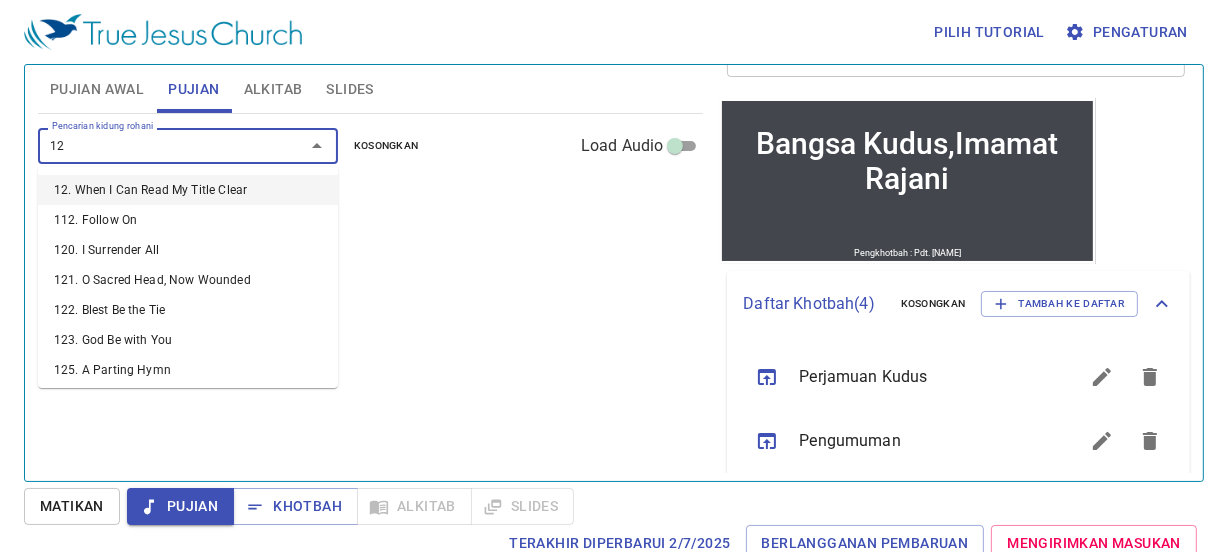 type on "128" 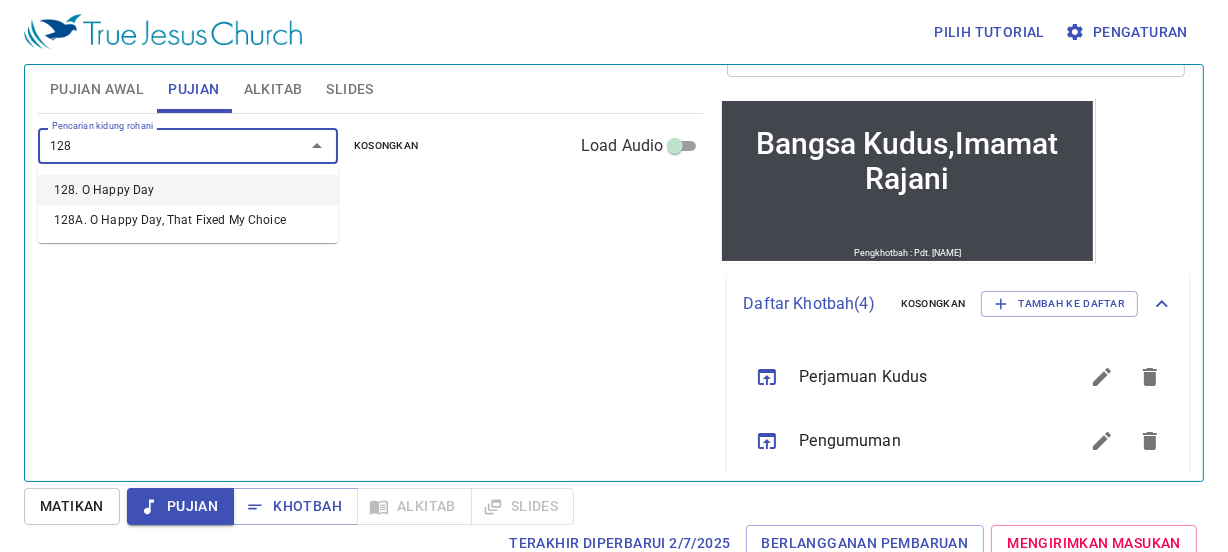 click on "128. O Happy Day 128A. O Happy Day, That Fixed My Choice" at bounding box center (188, 205) 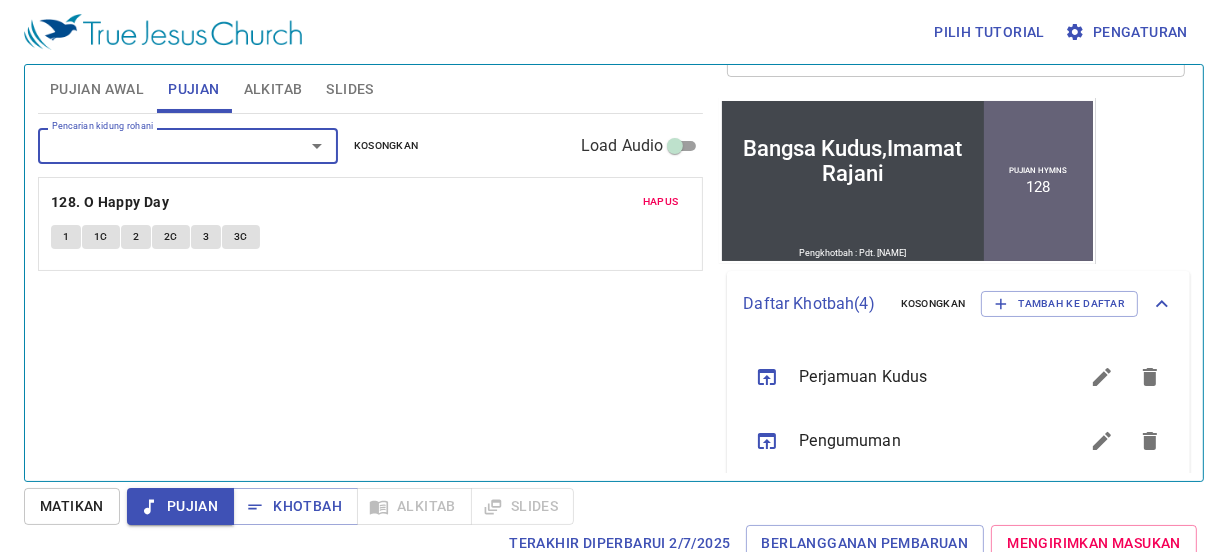 click on "Pencarian kidung rohani" at bounding box center [188, 145] 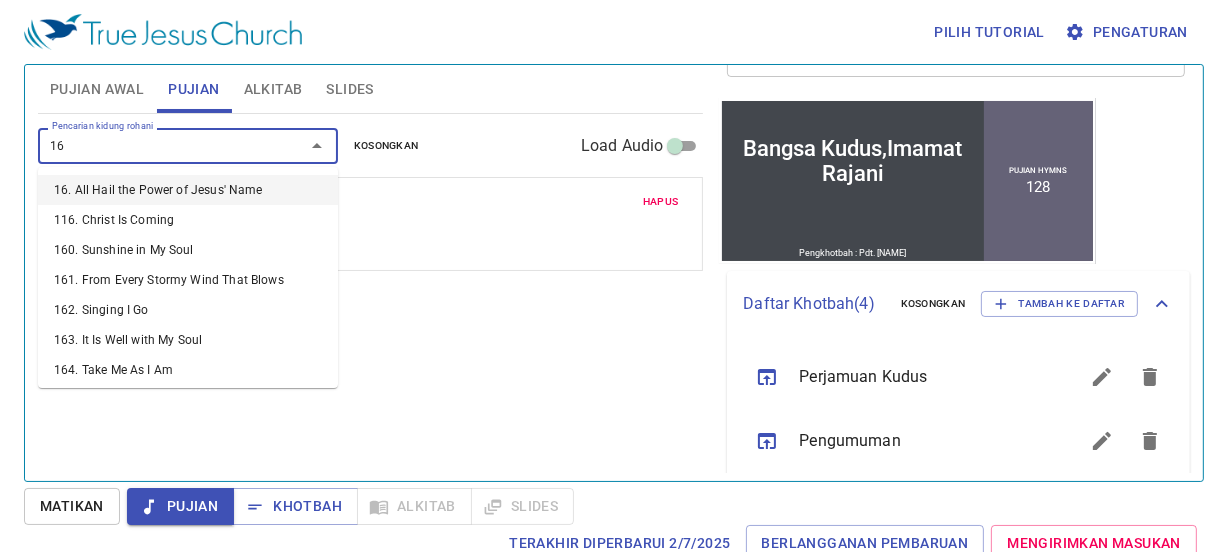 type on "167" 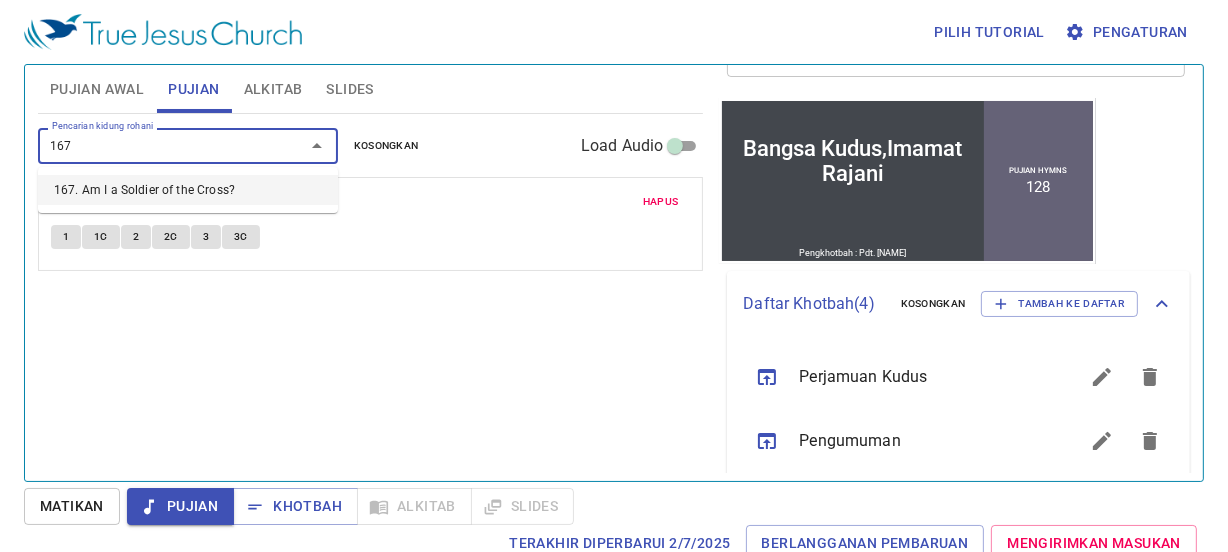 click on "167. Am I a Soldier of the Cross?" at bounding box center [188, 190] 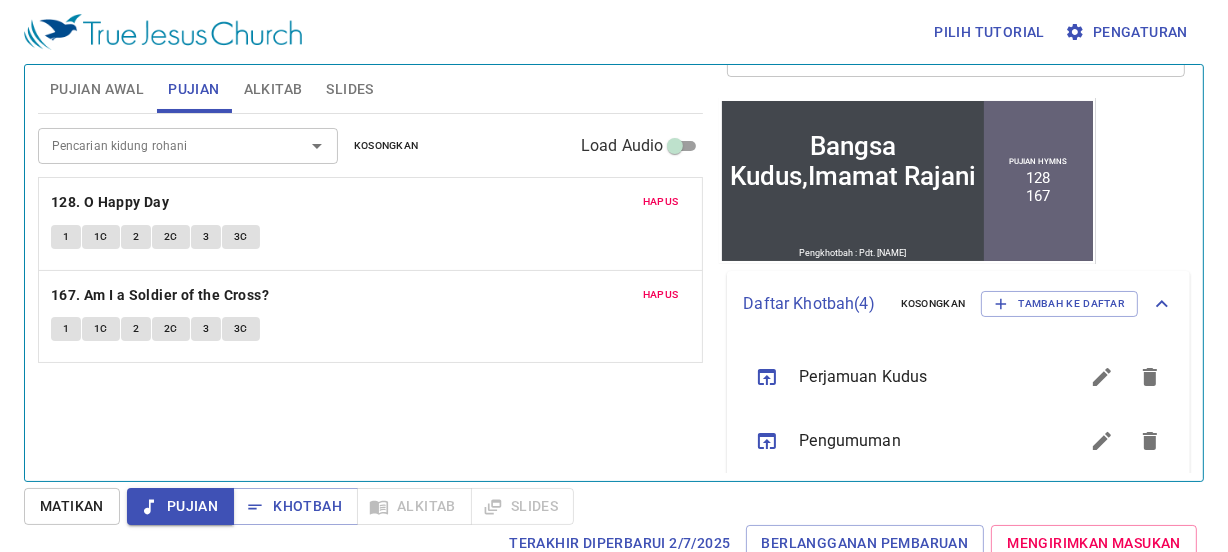click on "Hapus 128. O Happy Day   1 1C 2 2C 3 3C" at bounding box center [371, 224] 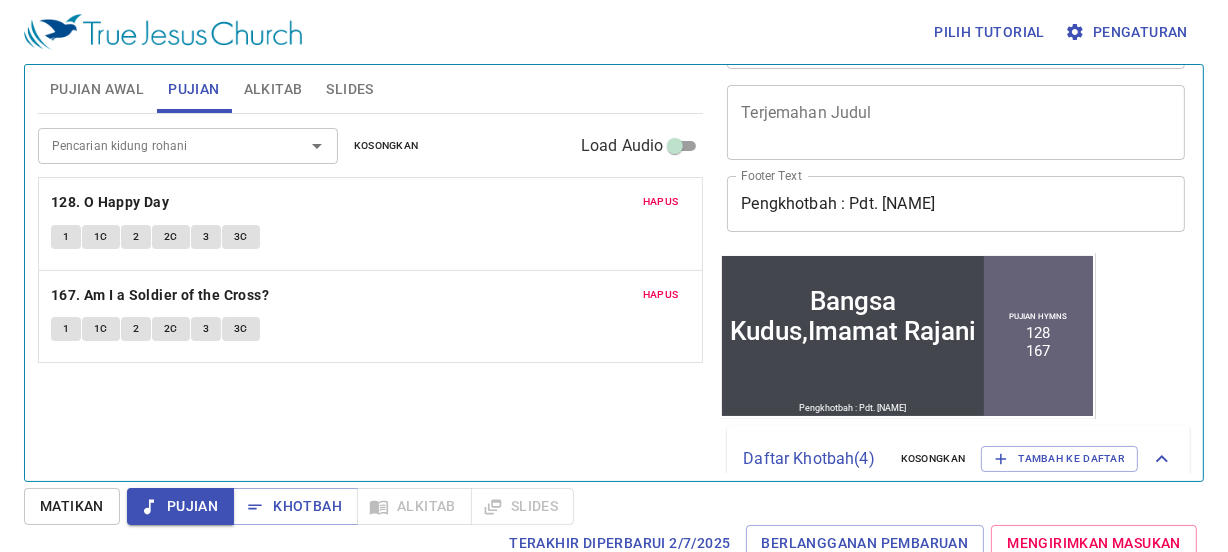 scroll, scrollTop: 0, scrollLeft: 0, axis: both 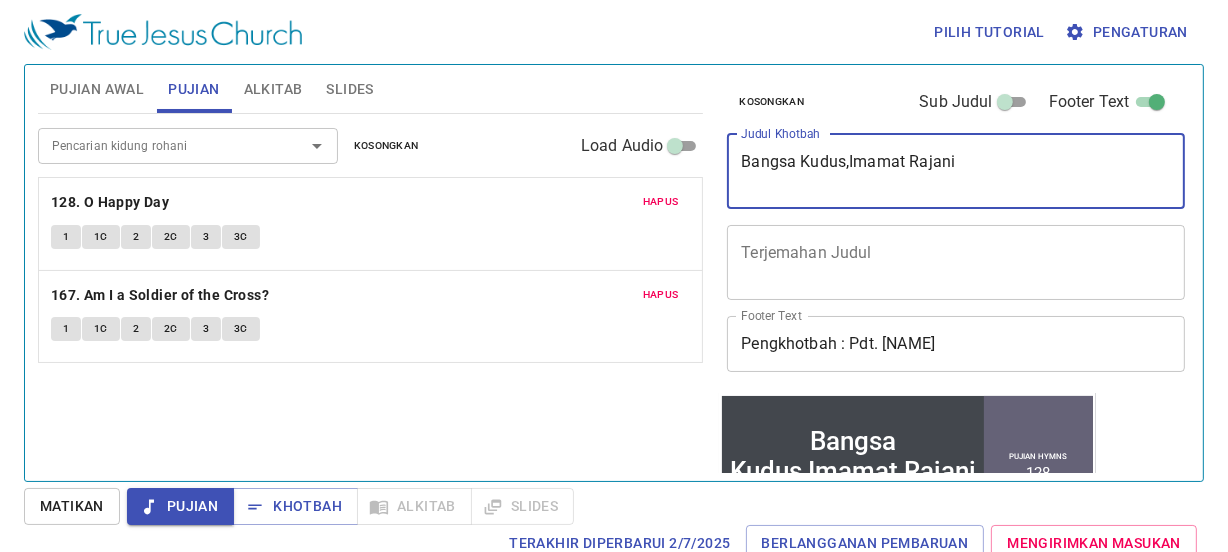 click on "Bangsa Kudus,Imamat Rajani" at bounding box center (956, 171) 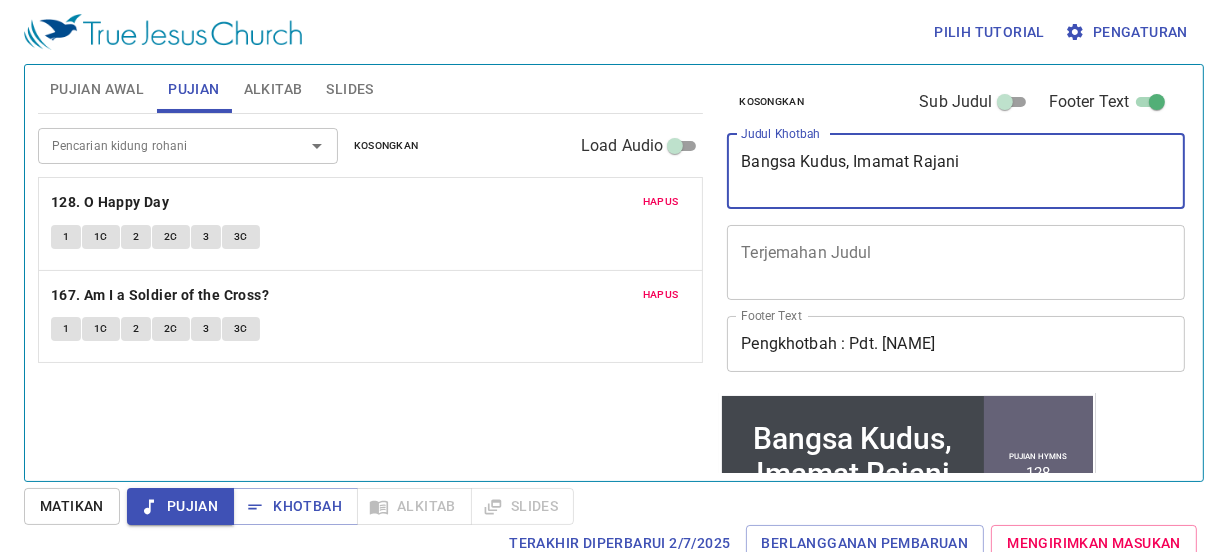 click on "Bangsa Kudus, Imamat Rajani" at bounding box center (956, 171) 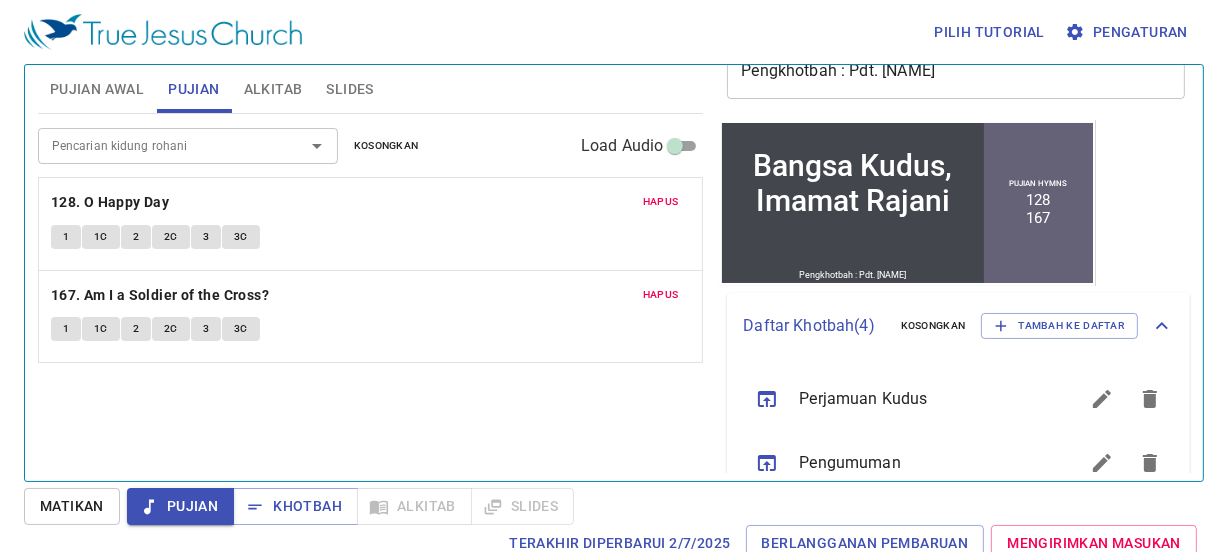 scroll, scrollTop: 267, scrollLeft: 0, axis: vertical 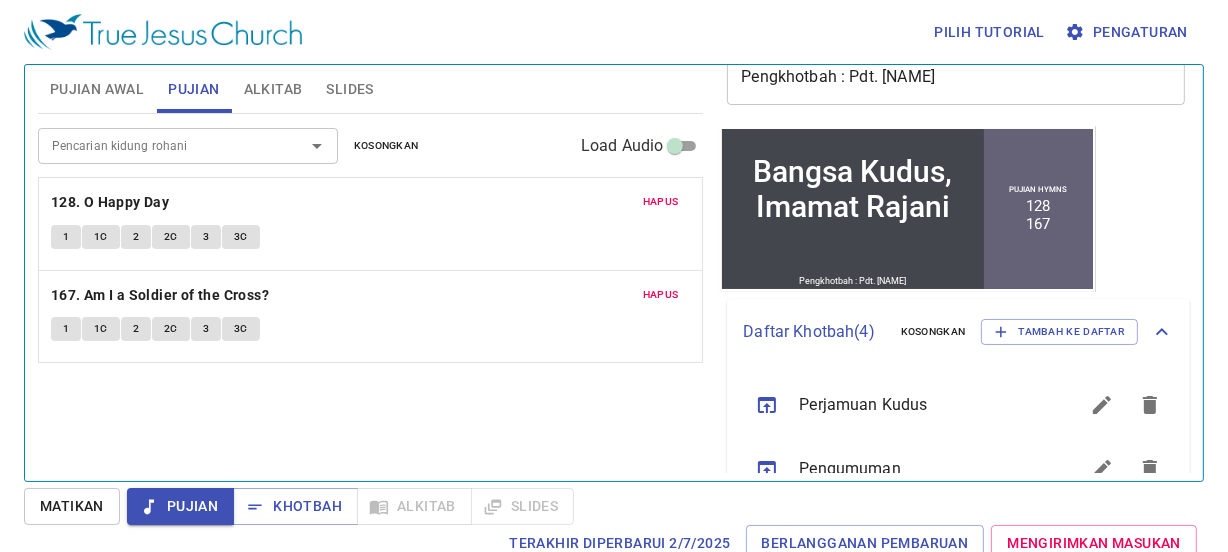type on "Bangsa Kudus, Imamat Rajani" 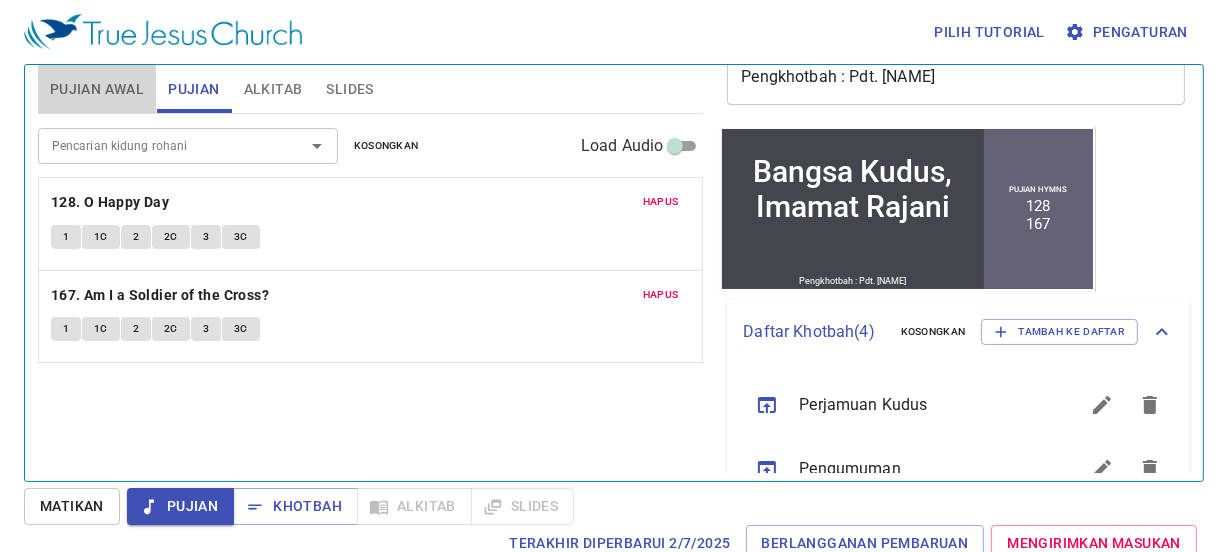 click on "Pujian Awal" at bounding box center (97, 89) 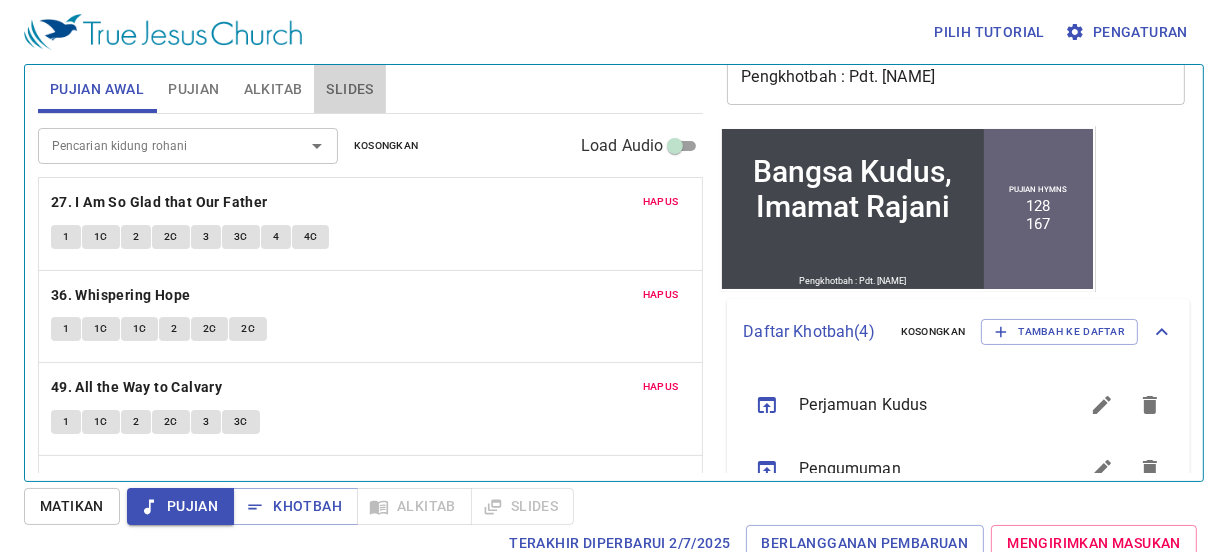 click on "Slides" at bounding box center (349, 89) 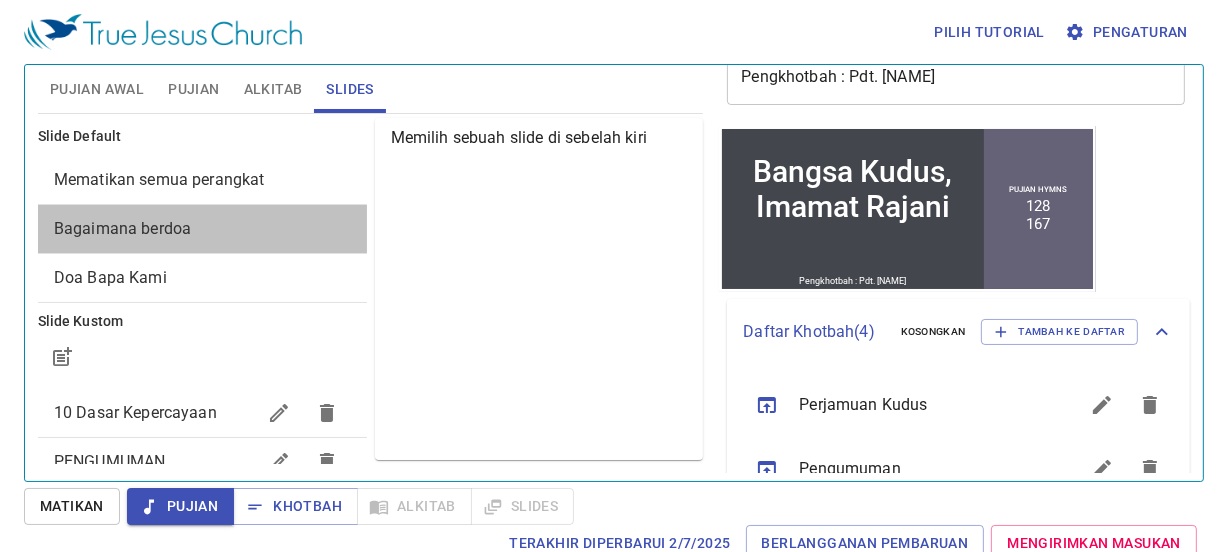 click on "Bagaimana berdoa" at bounding box center [202, 229] 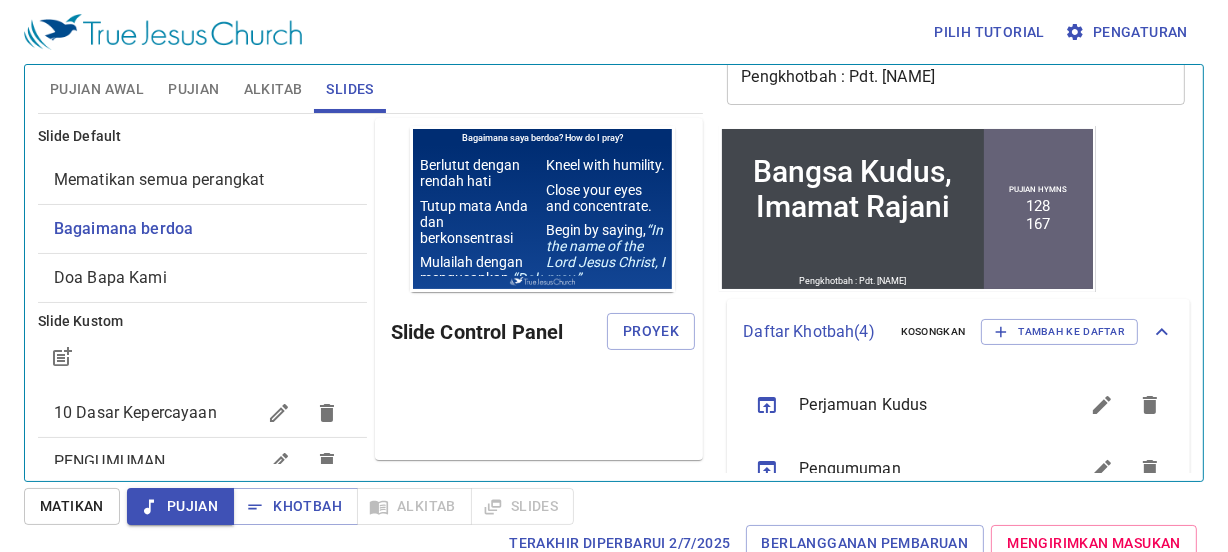 scroll, scrollTop: 0, scrollLeft: 0, axis: both 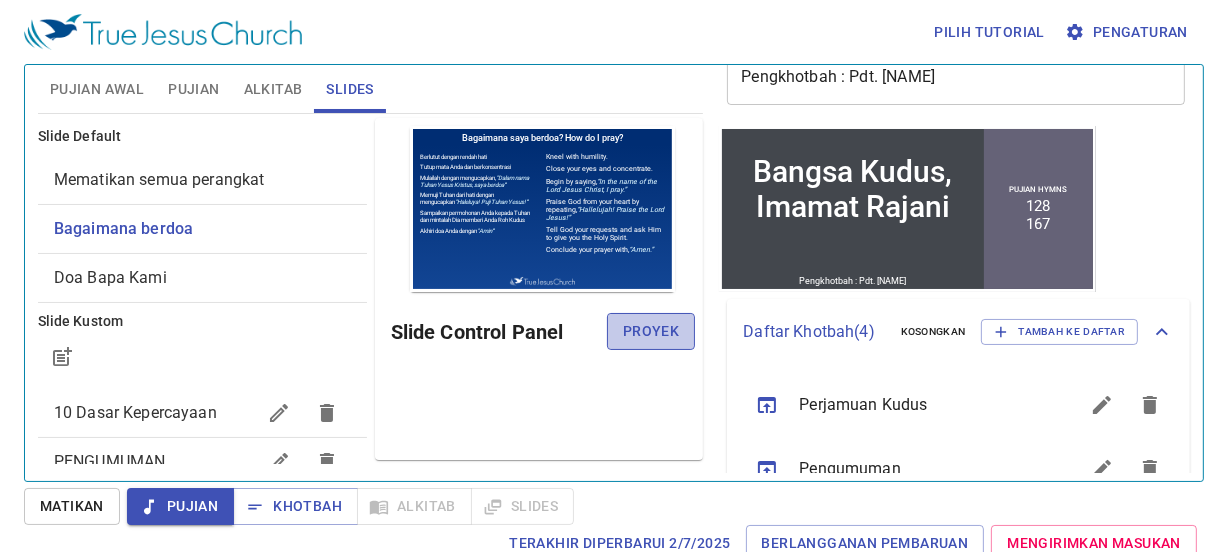 click on "Proyek" at bounding box center (651, 331) 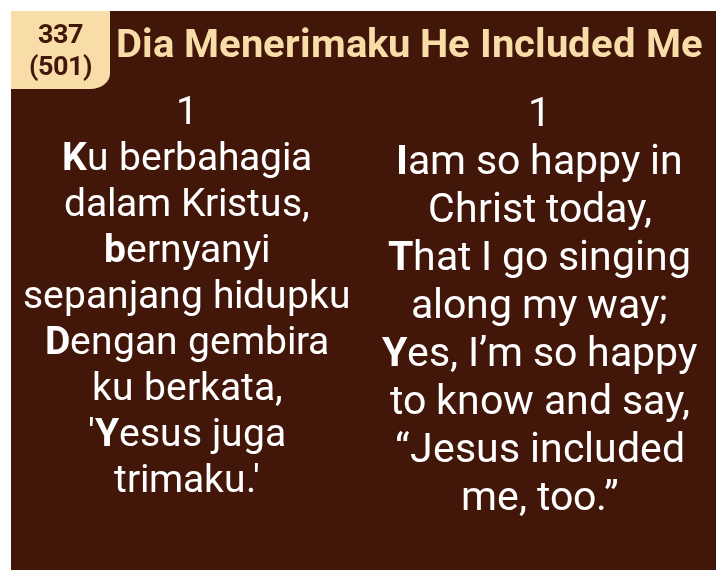 scroll, scrollTop: 0, scrollLeft: 0, axis: both 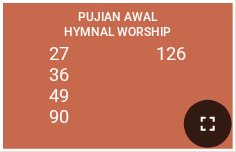 click 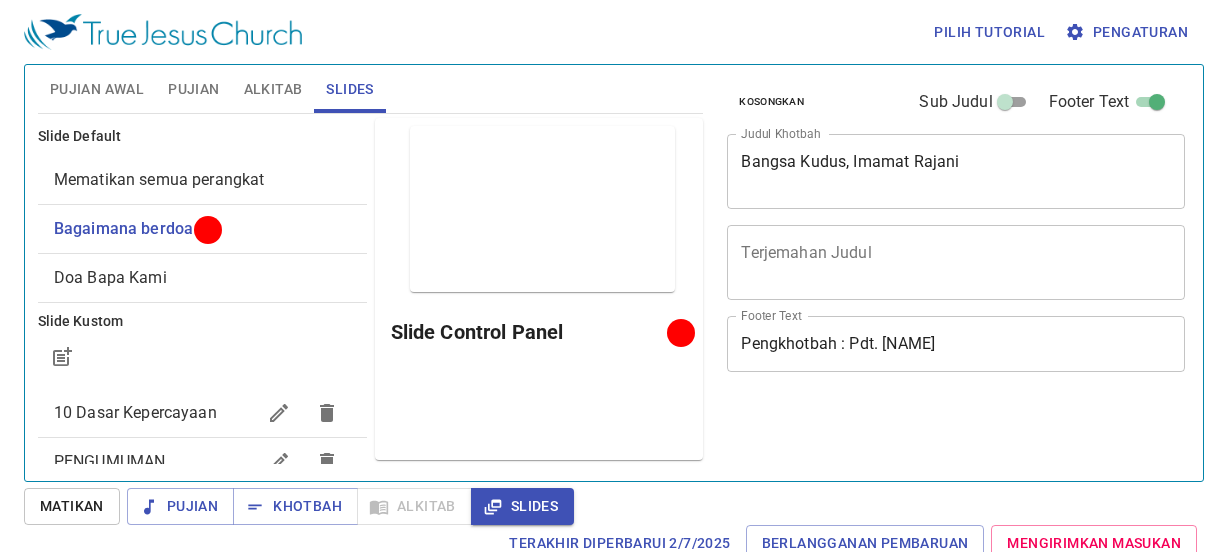 scroll, scrollTop: 0, scrollLeft: 0, axis: both 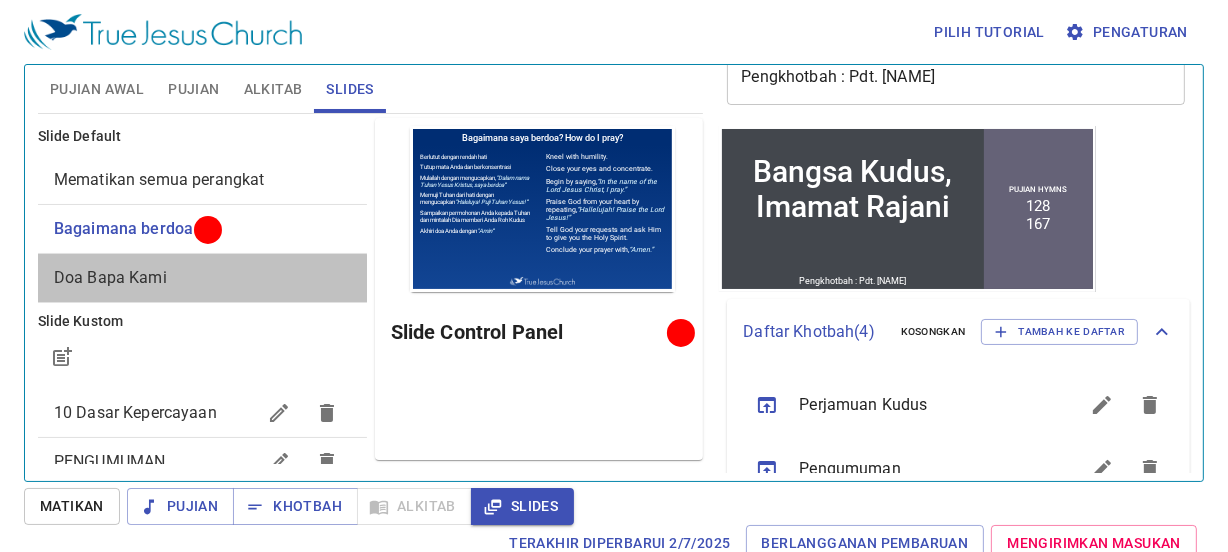 click on "Doa Bapa Kami" at bounding box center (202, 278) 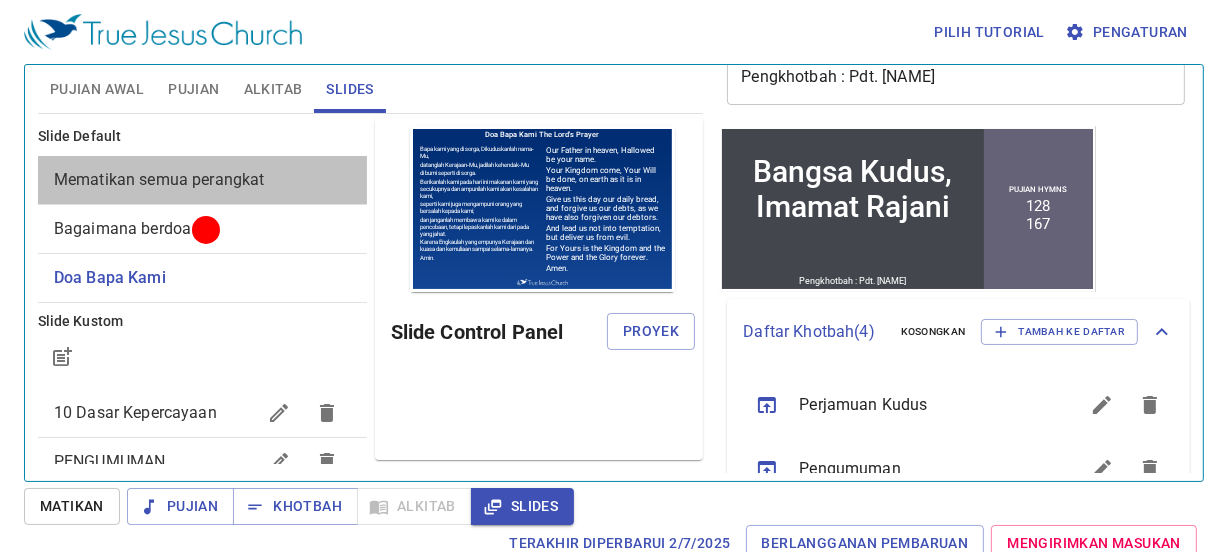 click on "Mematikan semua perangkat" at bounding box center [202, 180] 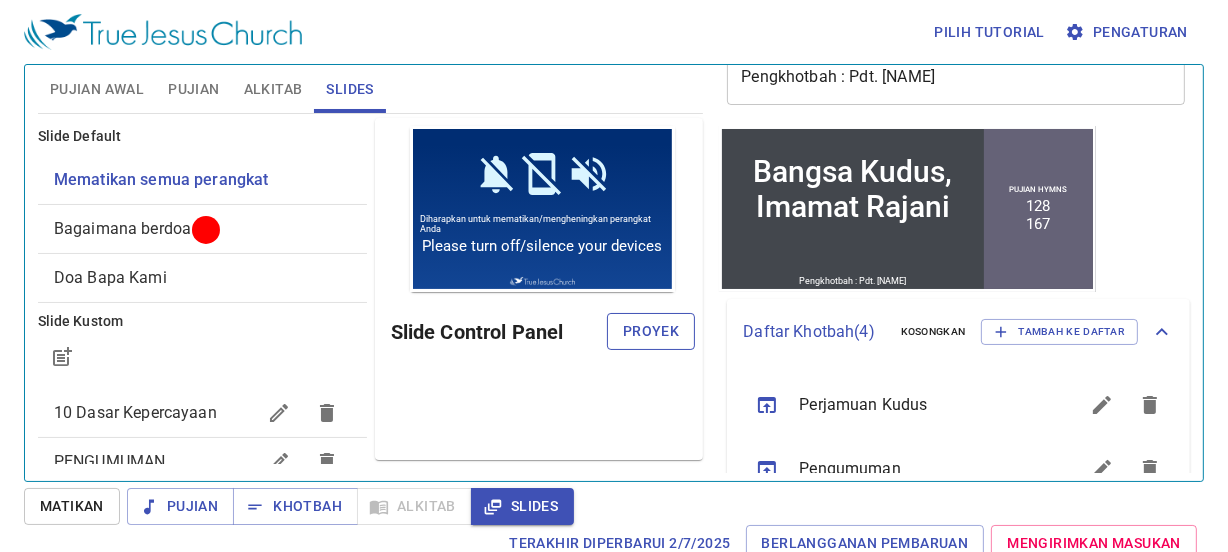 click on "Proyek" at bounding box center (651, 331) 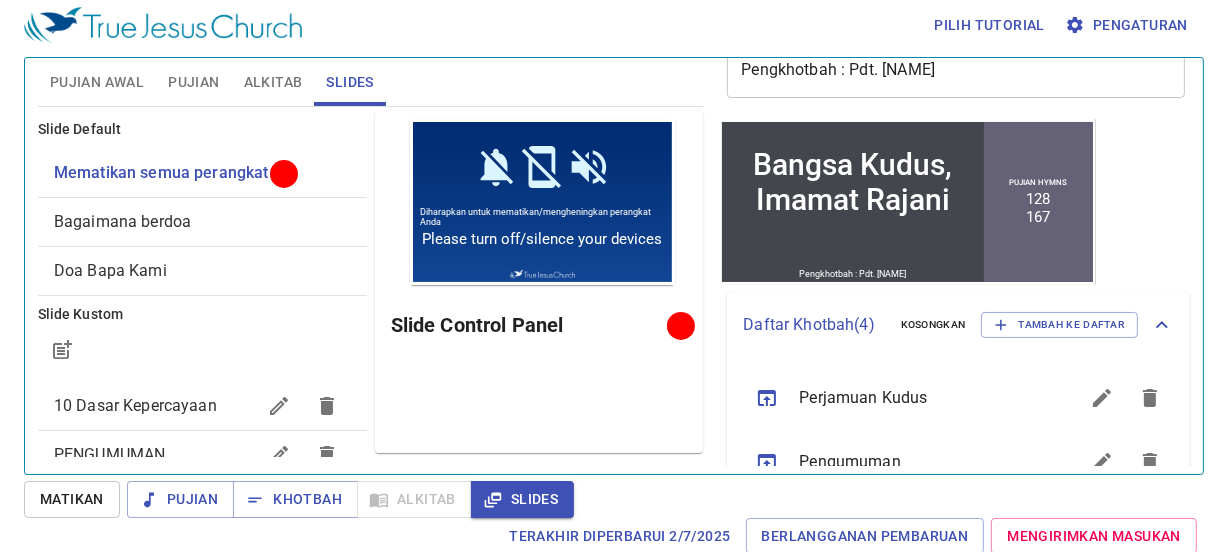 scroll, scrollTop: 9, scrollLeft: 0, axis: vertical 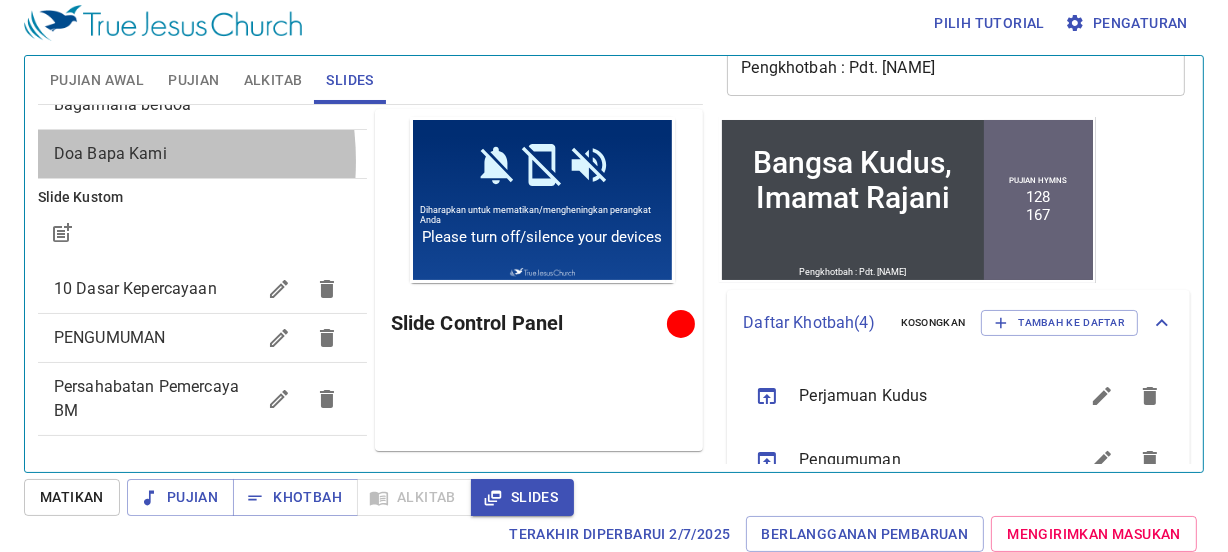 click on "Doa Bapa Kami" at bounding box center (110, 153) 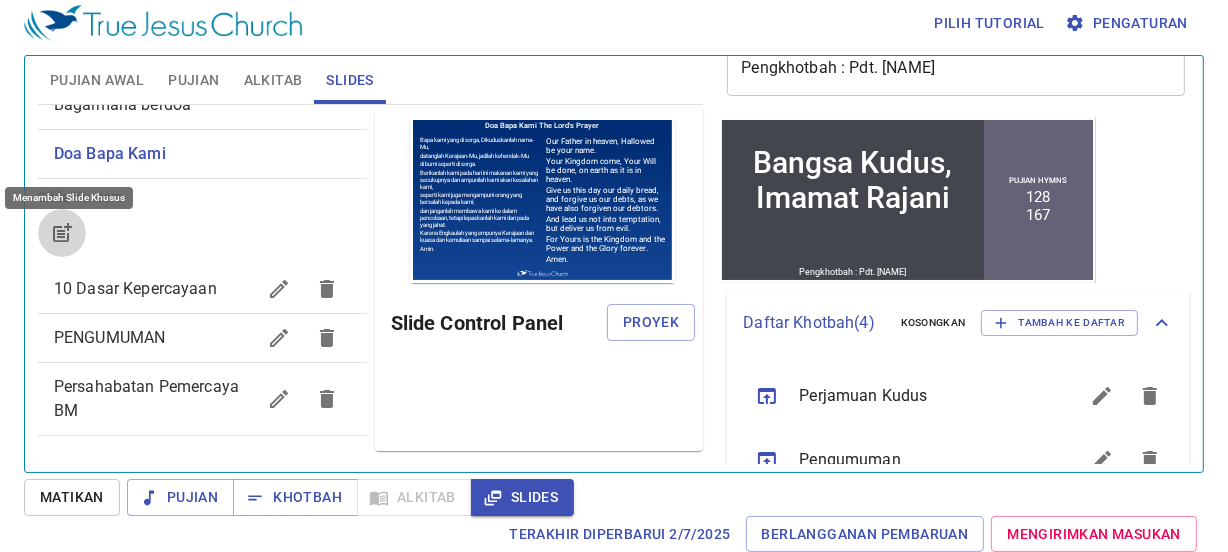click 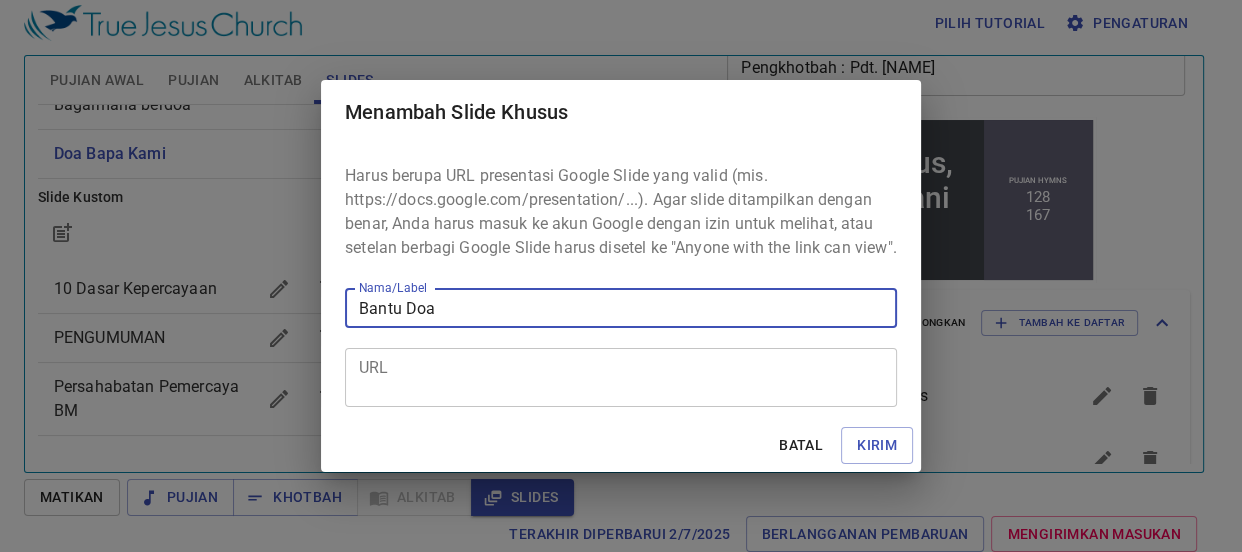 type on "Bantu Doa" 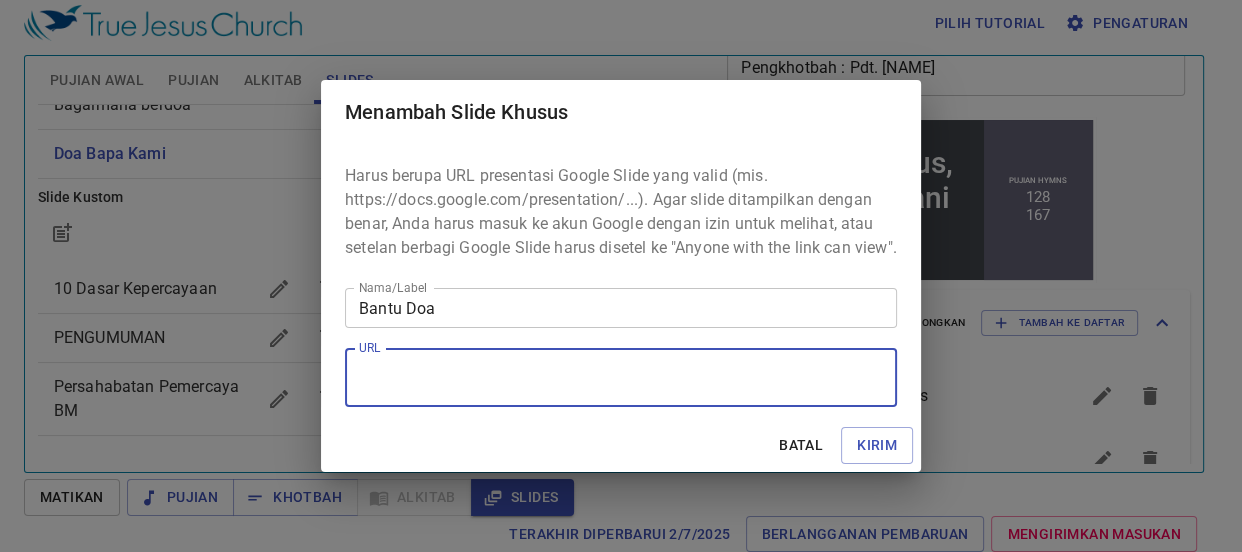 click on "URL" at bounding box center (621, 378) 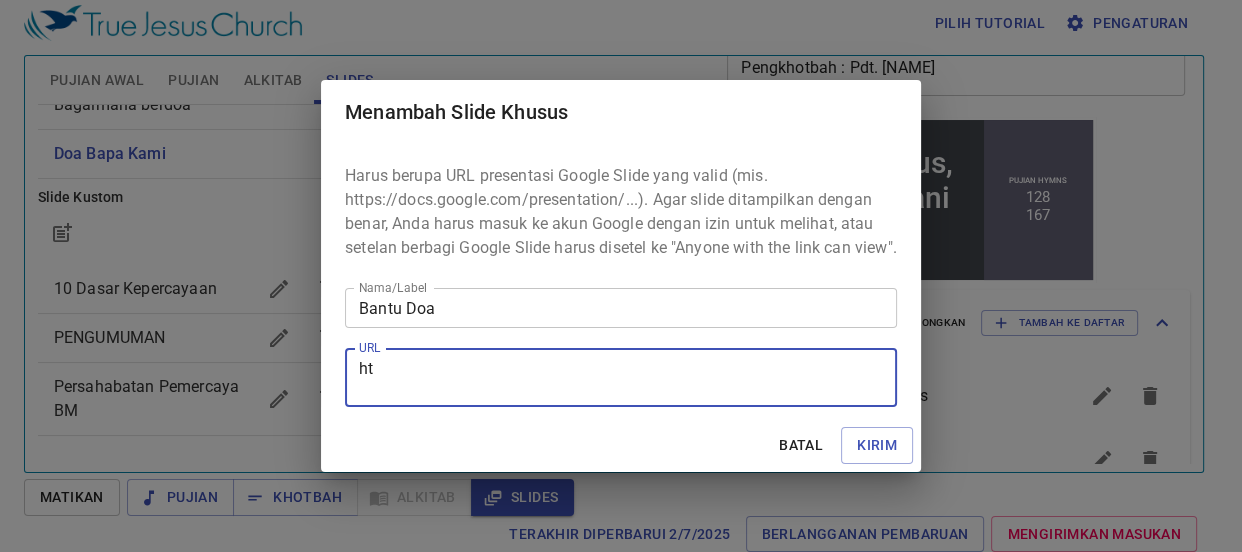 type on "h" 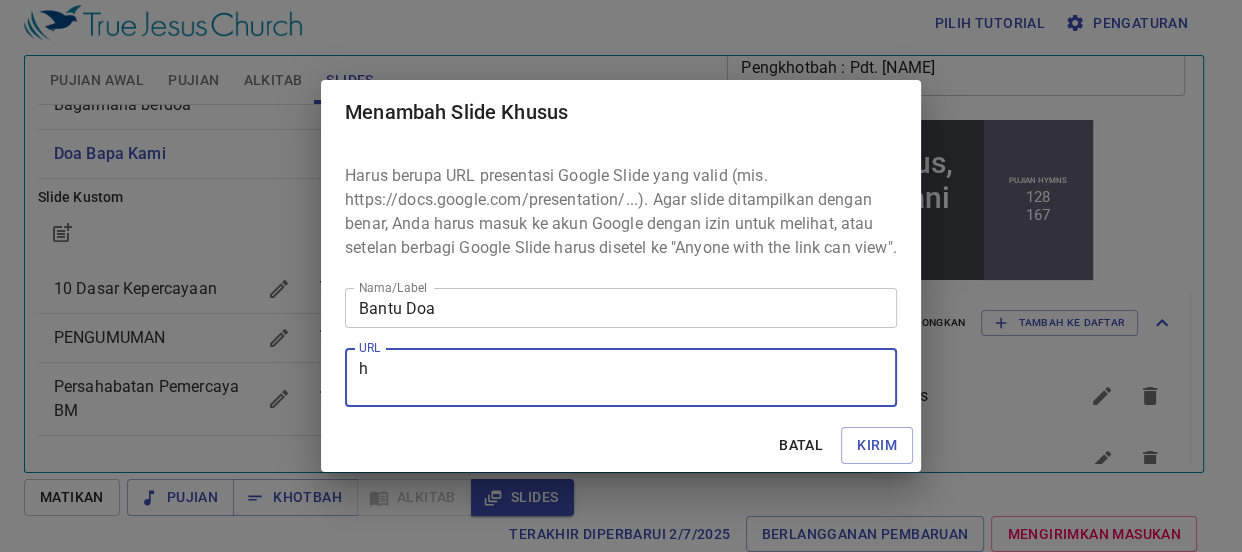 type 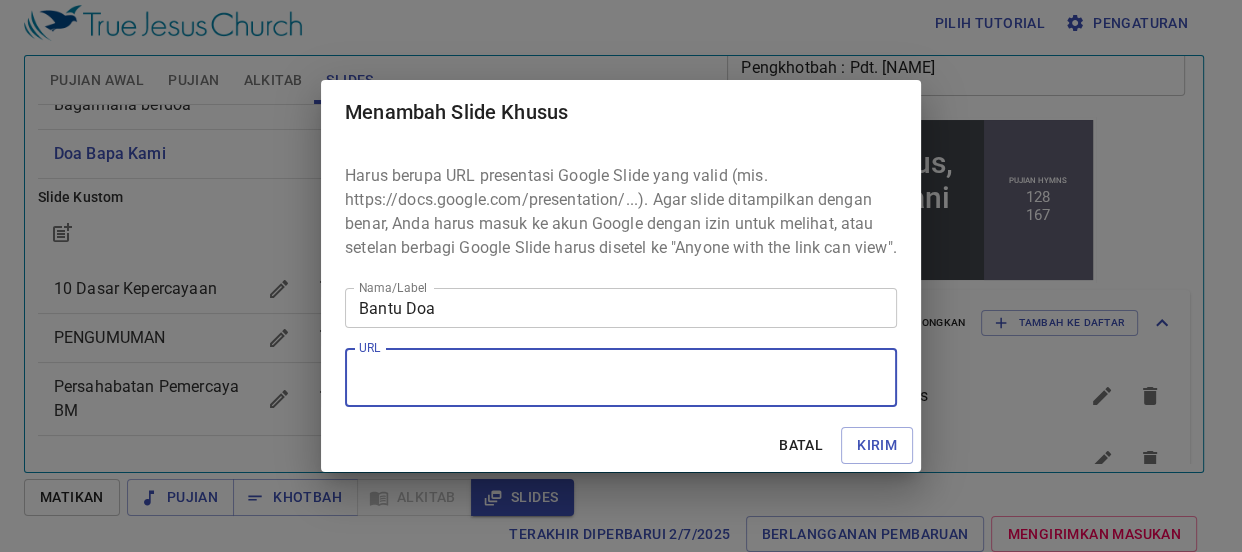 click on "Batal Kirim" at bounding box center [621, 445] 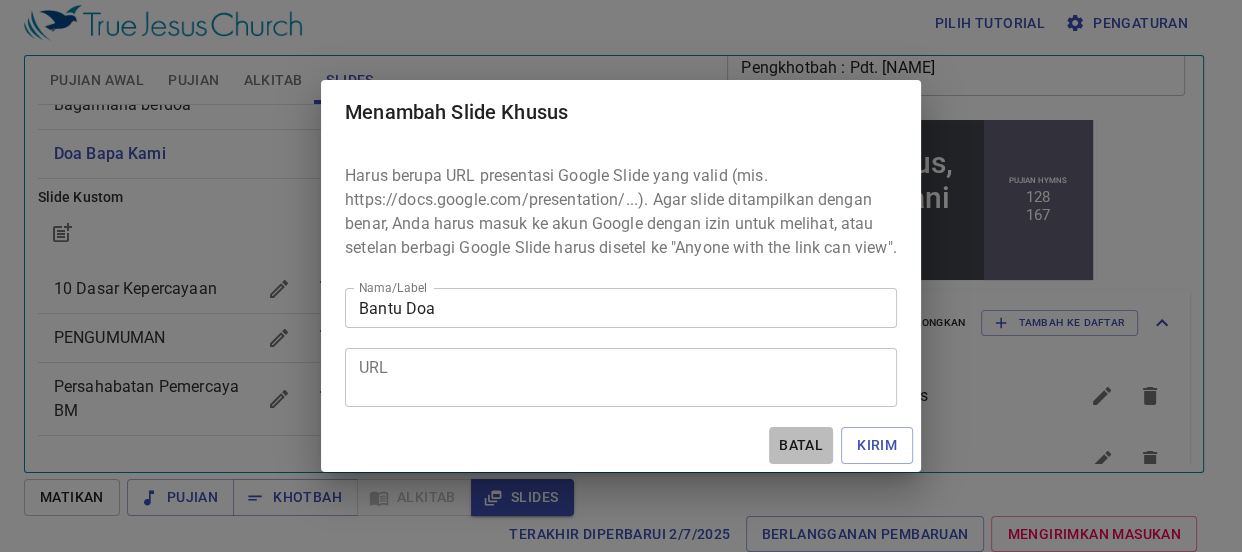 click on "Batal" at bounding box center [801, 445] 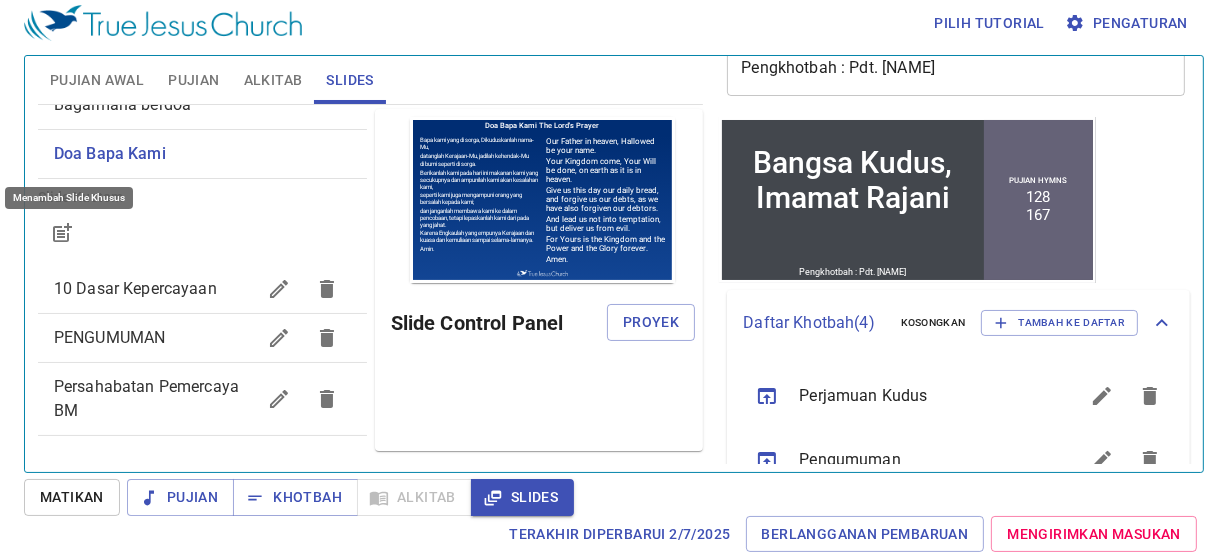 drag, startPoint x: 84, startPoint y: 75, endPoint x: 90, endPoint y: 116, distance: 41.4367 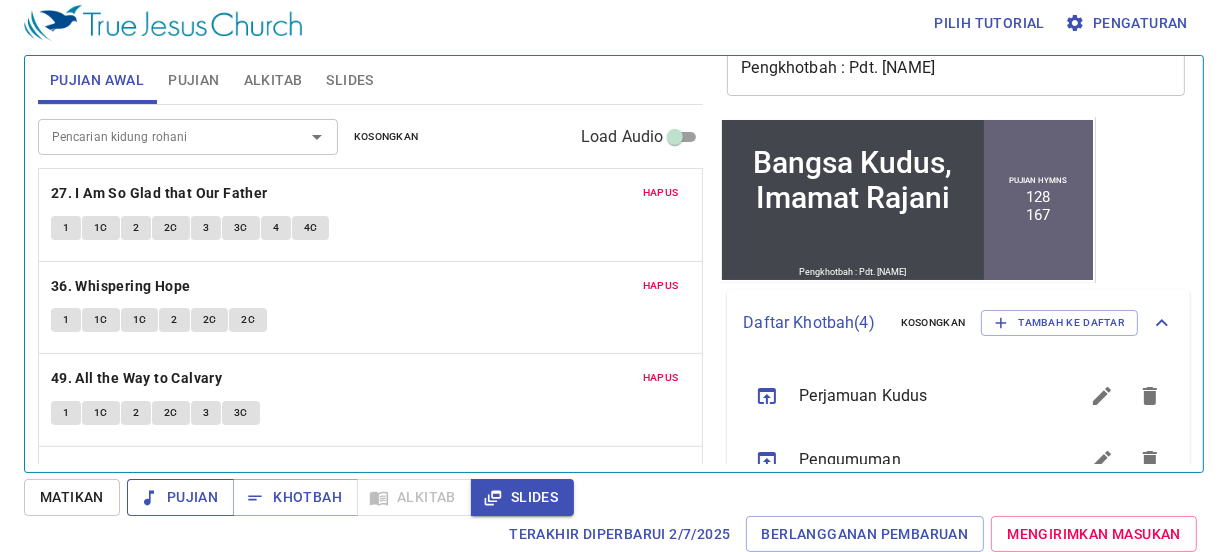 click on "Pujian" at bounding box center (180, 497) 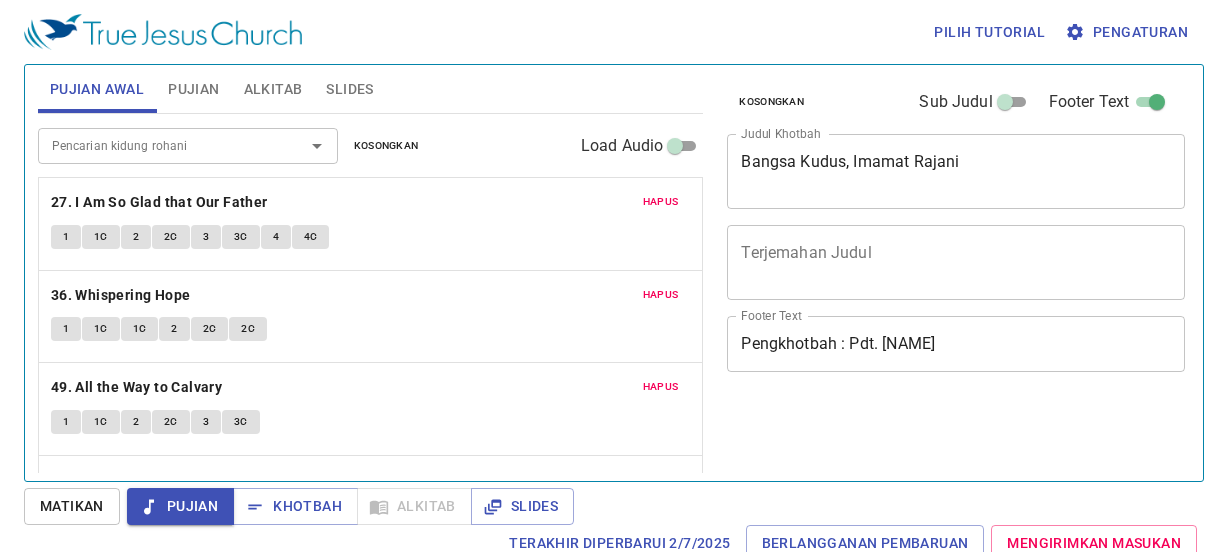 scroll, scrollTop: 9, scrollLeft: 0, axis: vertical 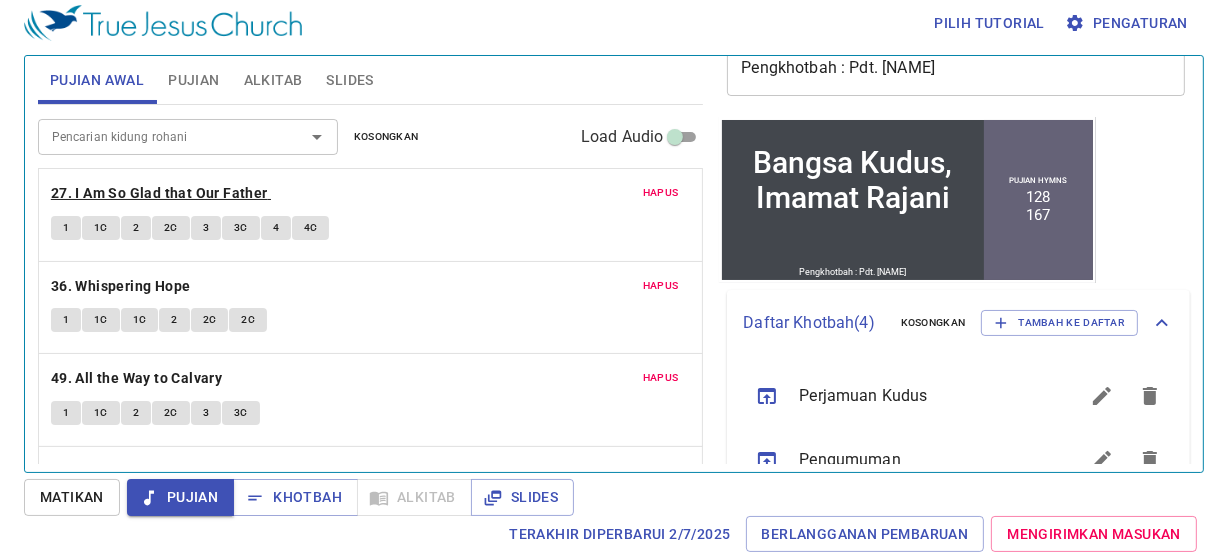 click on "27. I Am So Glad that Our Father" at bounding box center [159, 193] 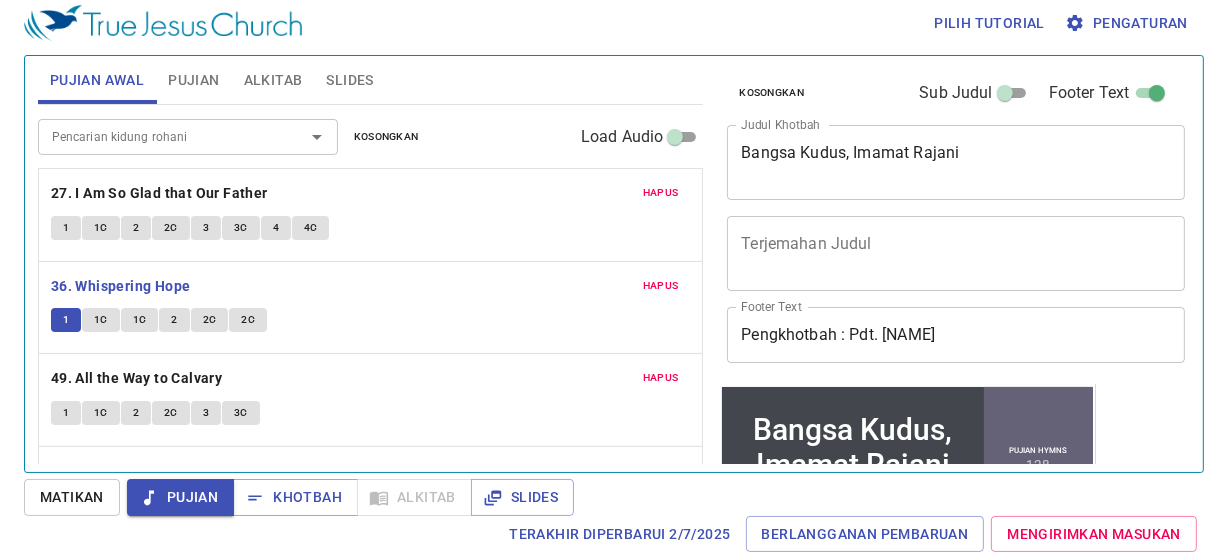 scroll, scrollTop: 9, scrollLeft: 0, axis: vertical 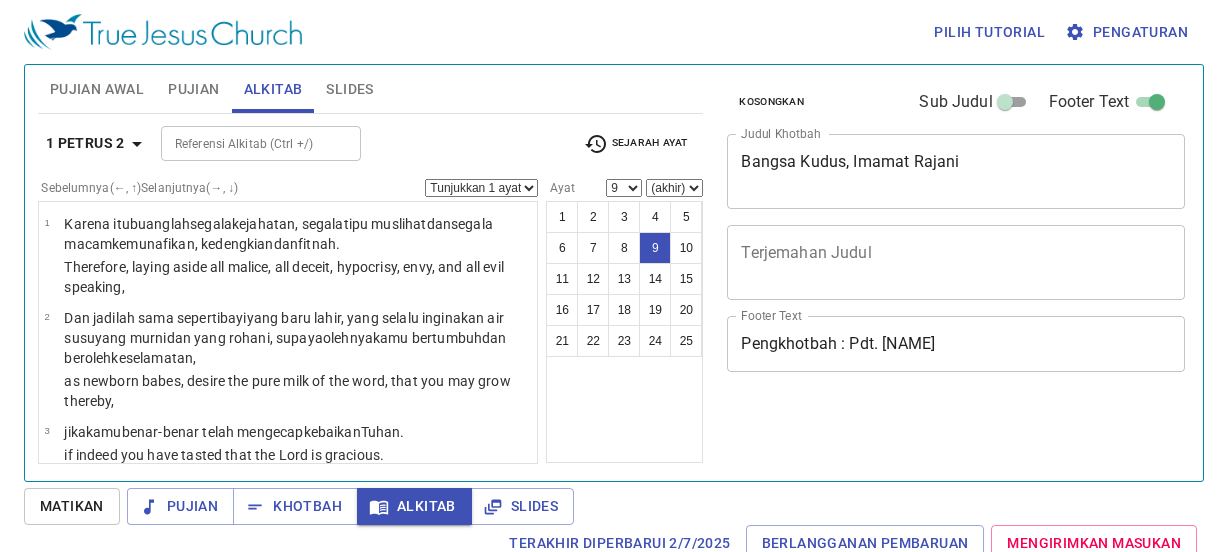 select on "9" 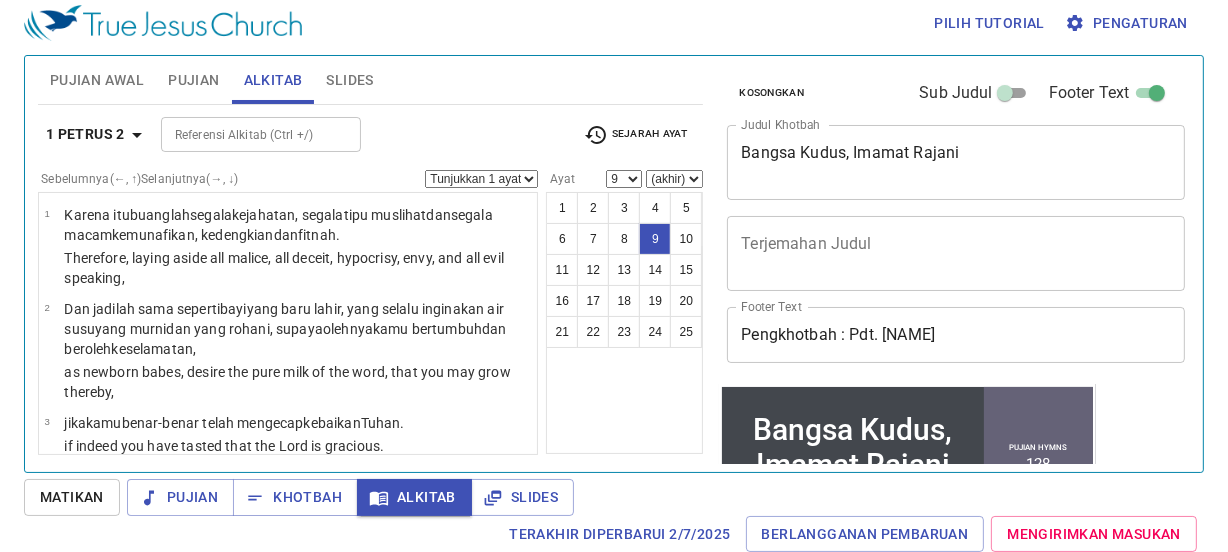 scroll, scrollTop: 9, scrollLeft: 0, axis: vertical 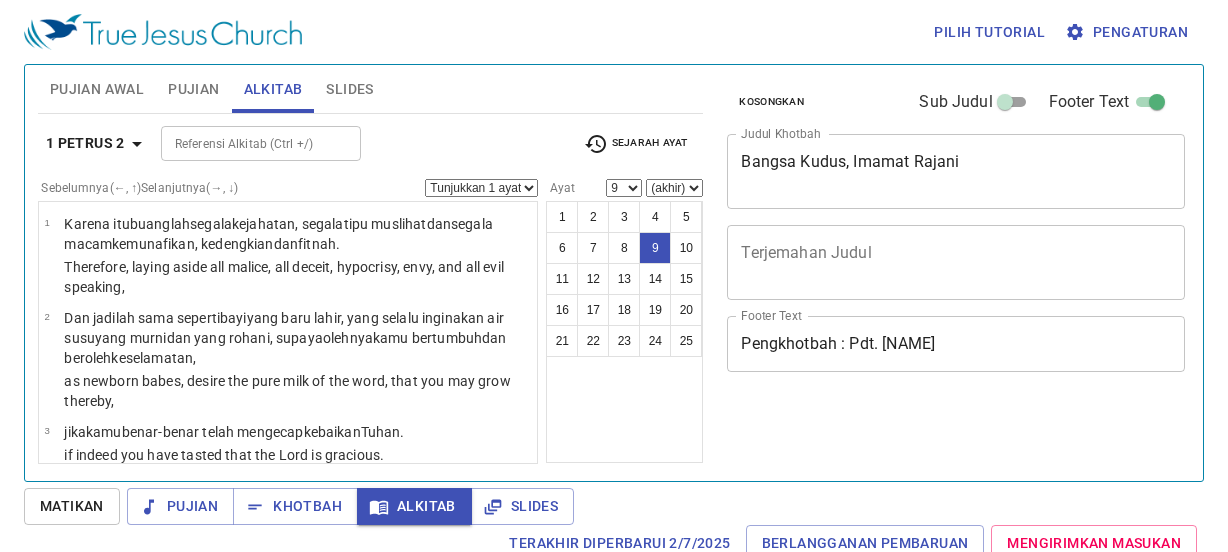 select on "9" 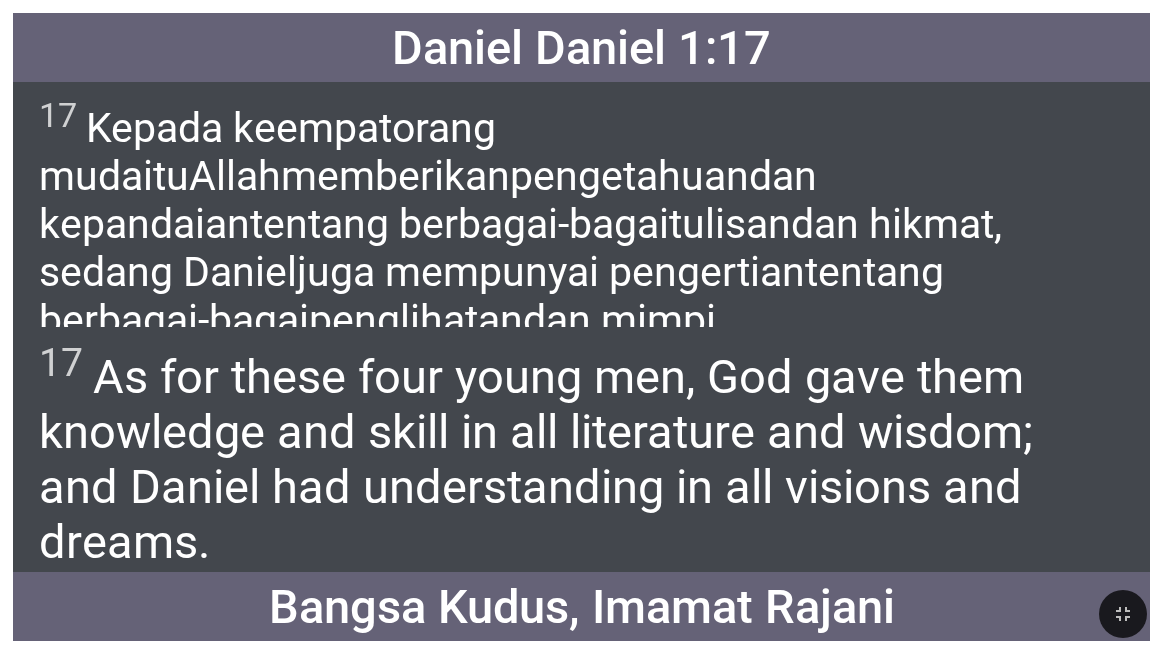 scroll, scrollTop: 0, scrollLeft: 0, axis: both 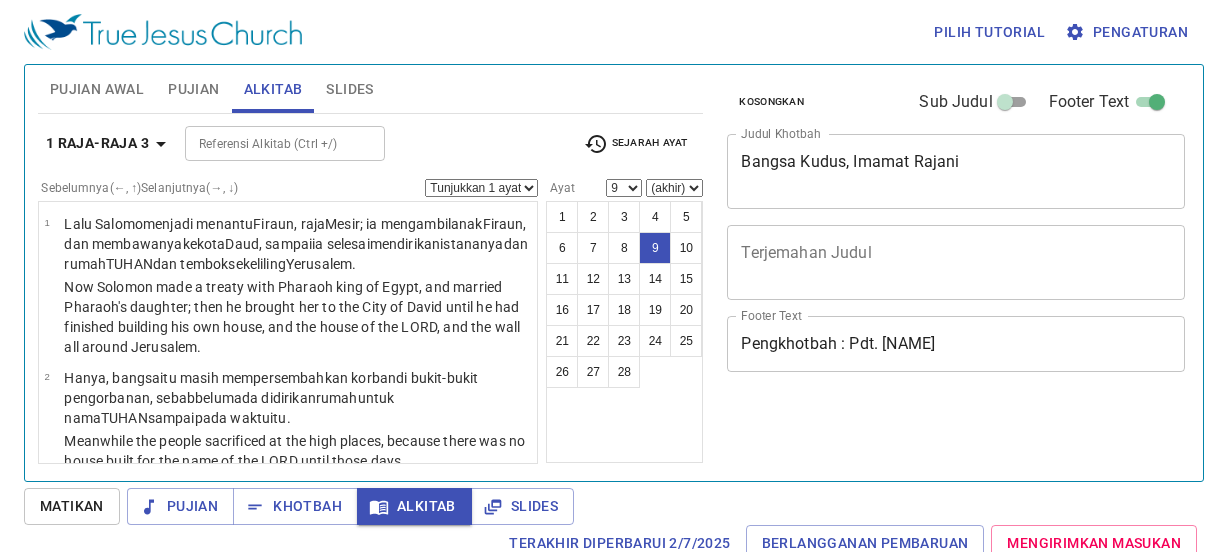 select on "9" 